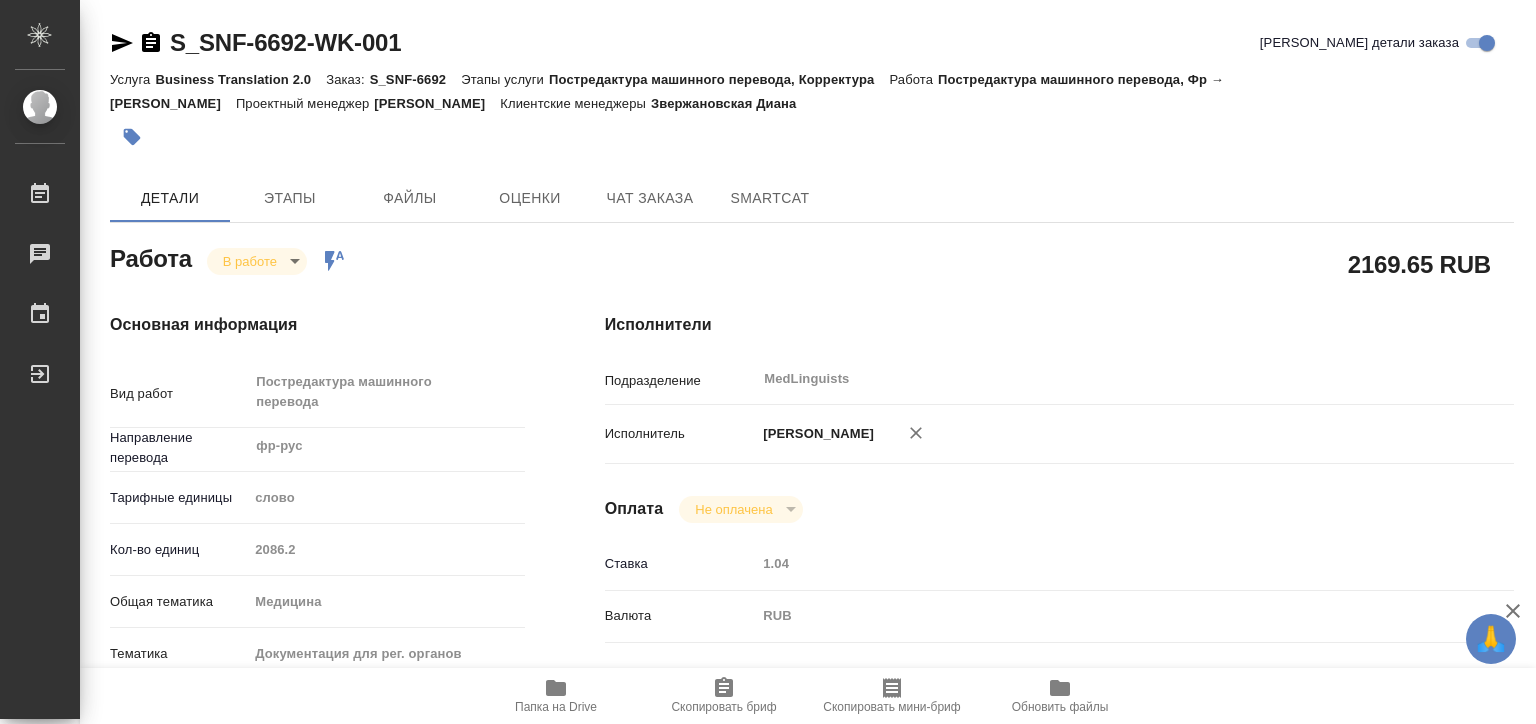 scroll, scrollTop: 0, scrollLeft: 0, axis: both 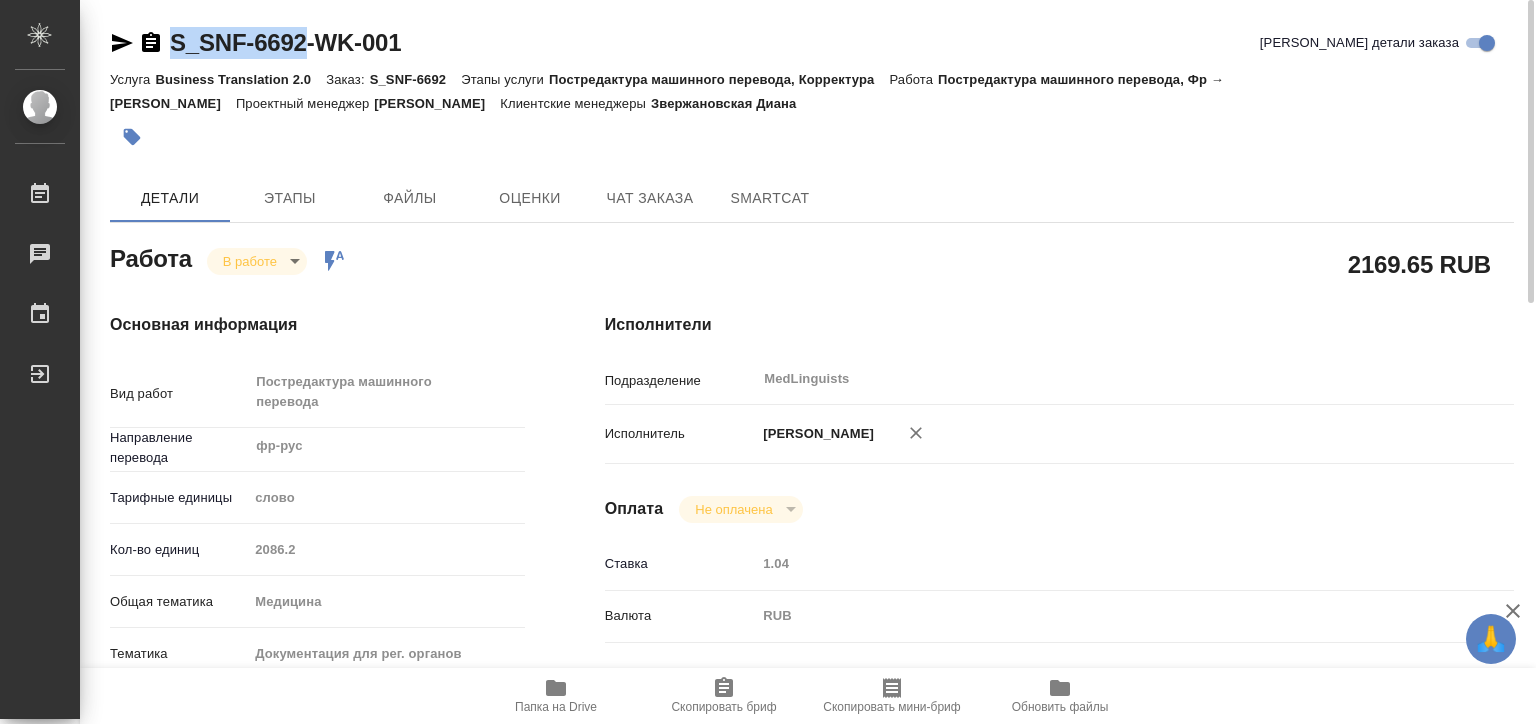 copy on "S_SNF-6692" 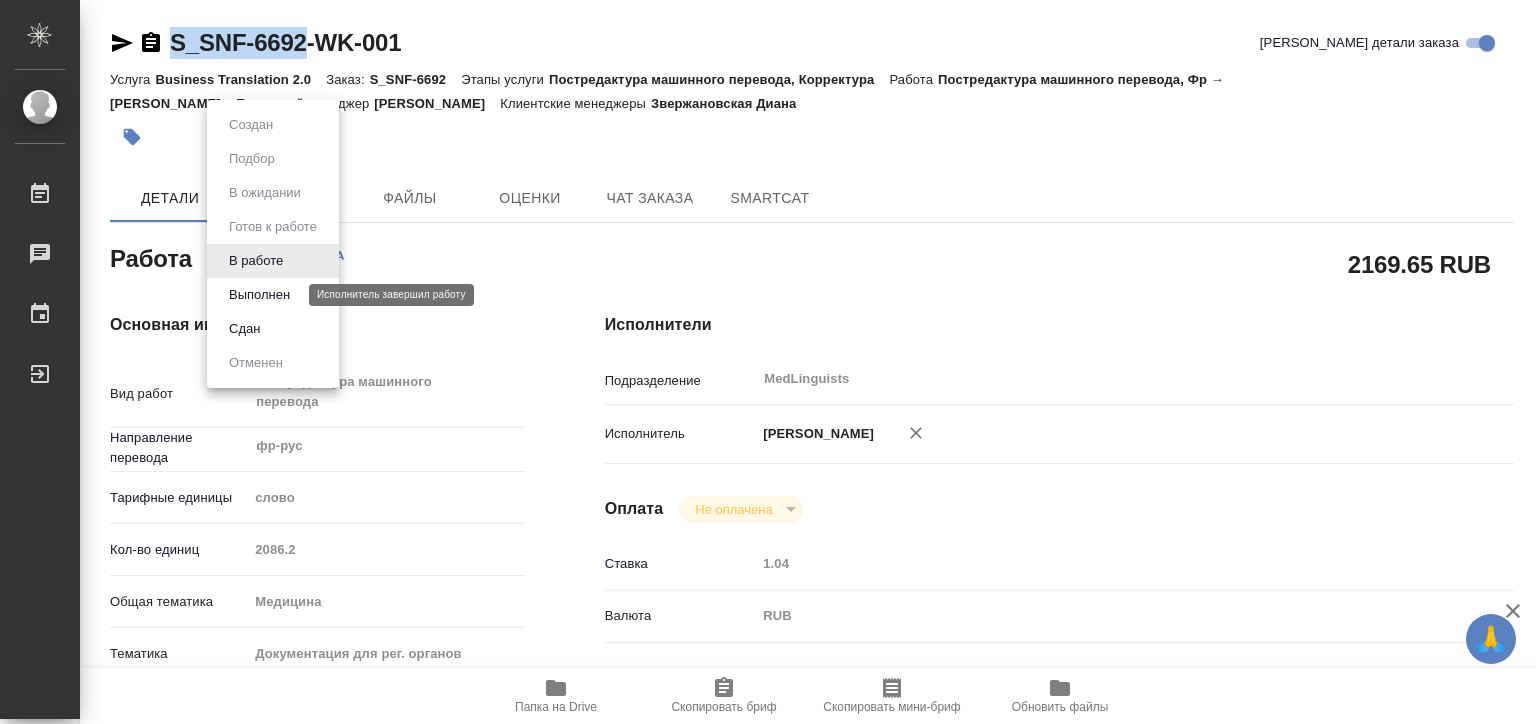 click on "Выполнен" at bounding box center [259, 295] 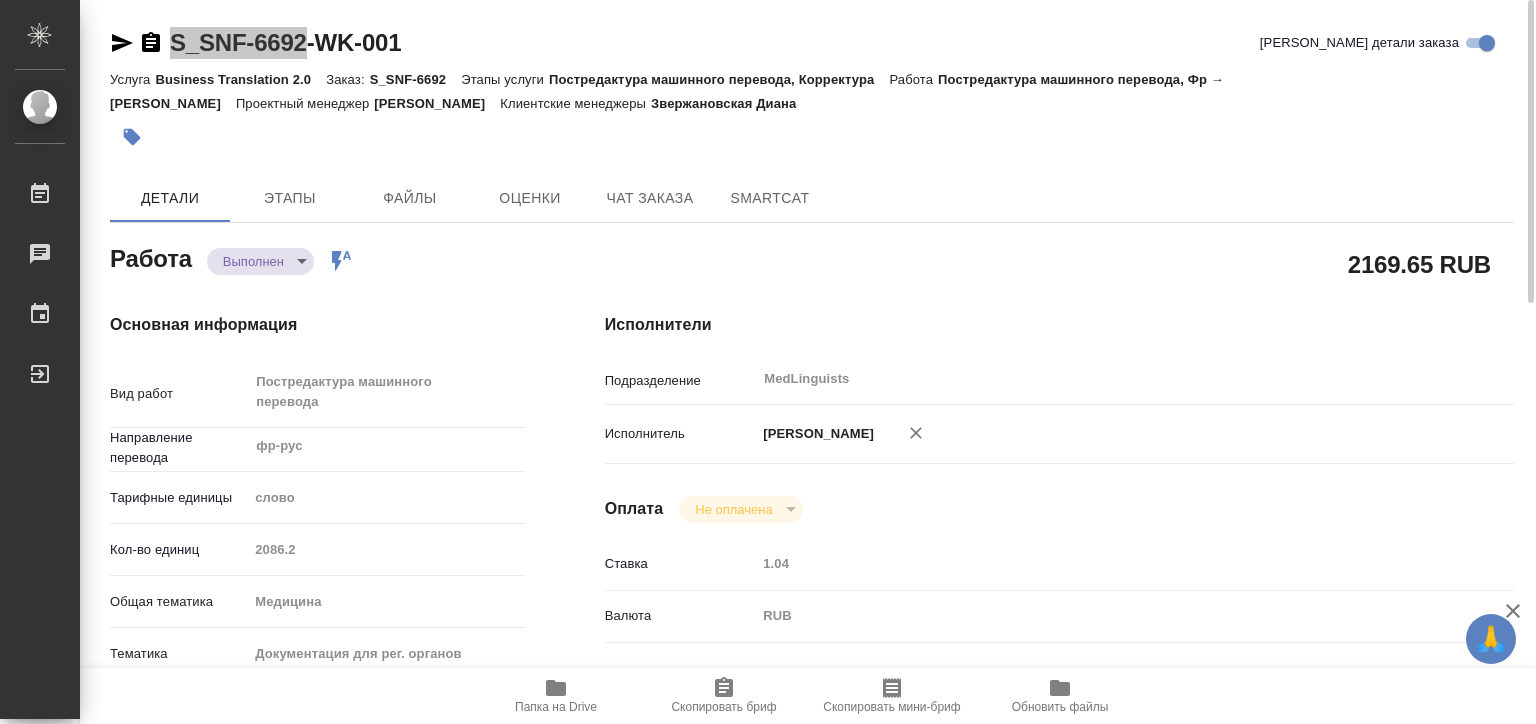 type on "x" 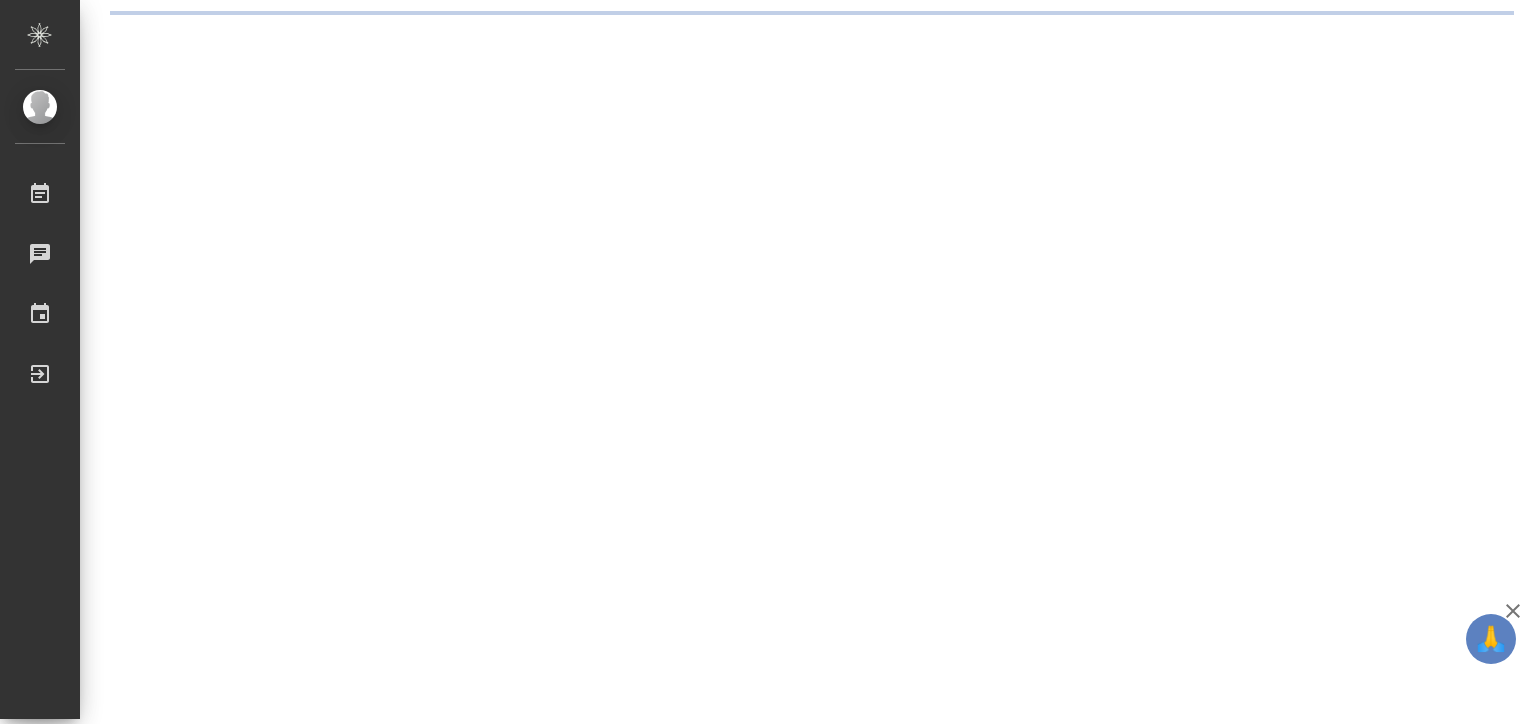 scroll, scrollTop: 0, scrollLeft: 0, axis: both 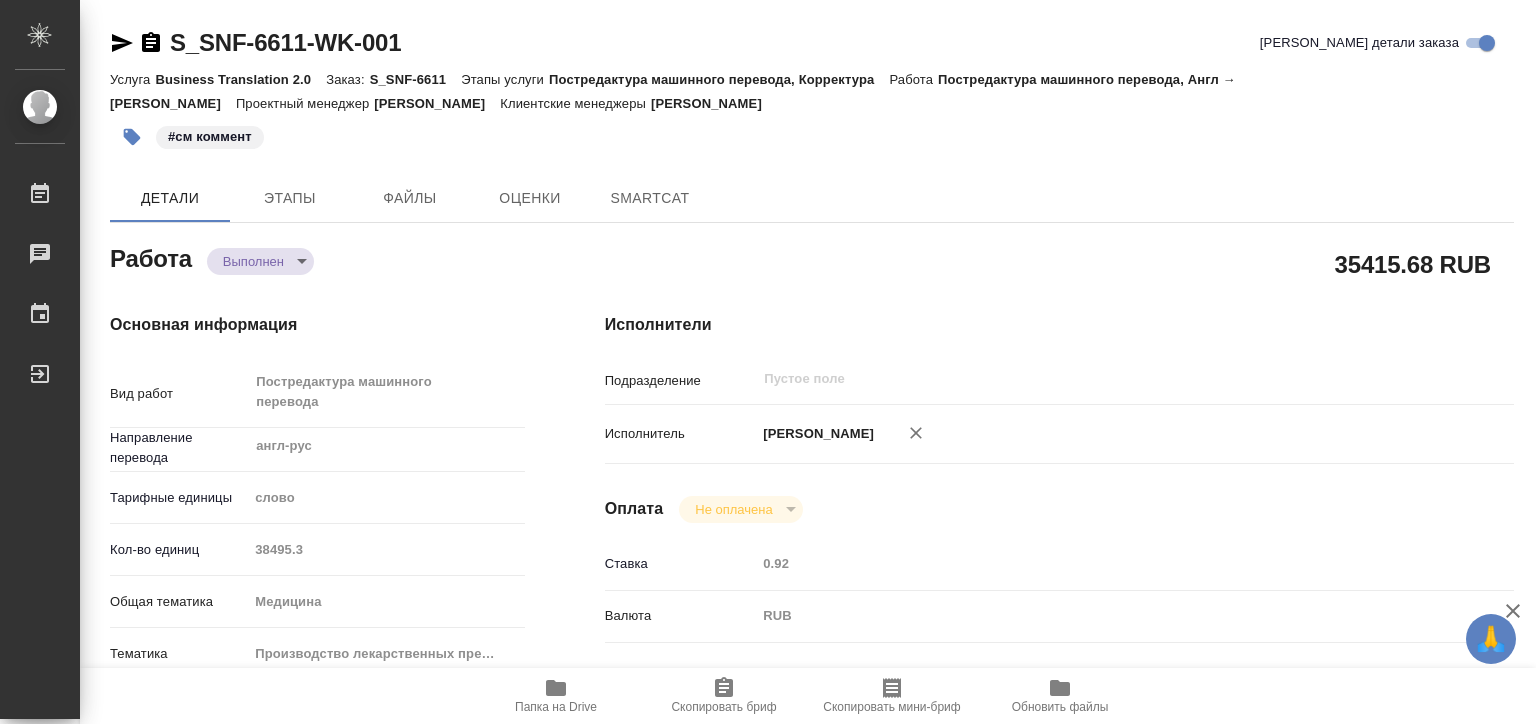 type on "x" 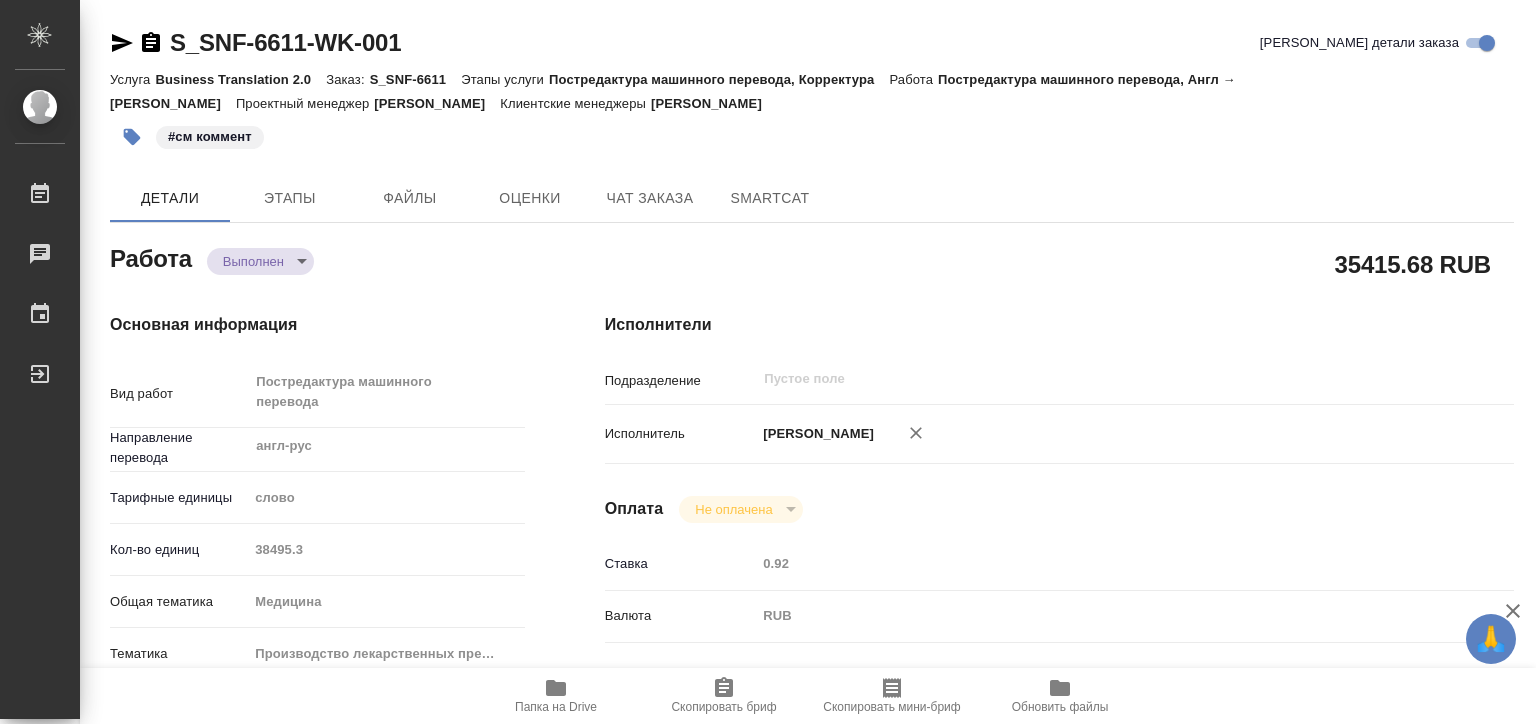 type on "x" 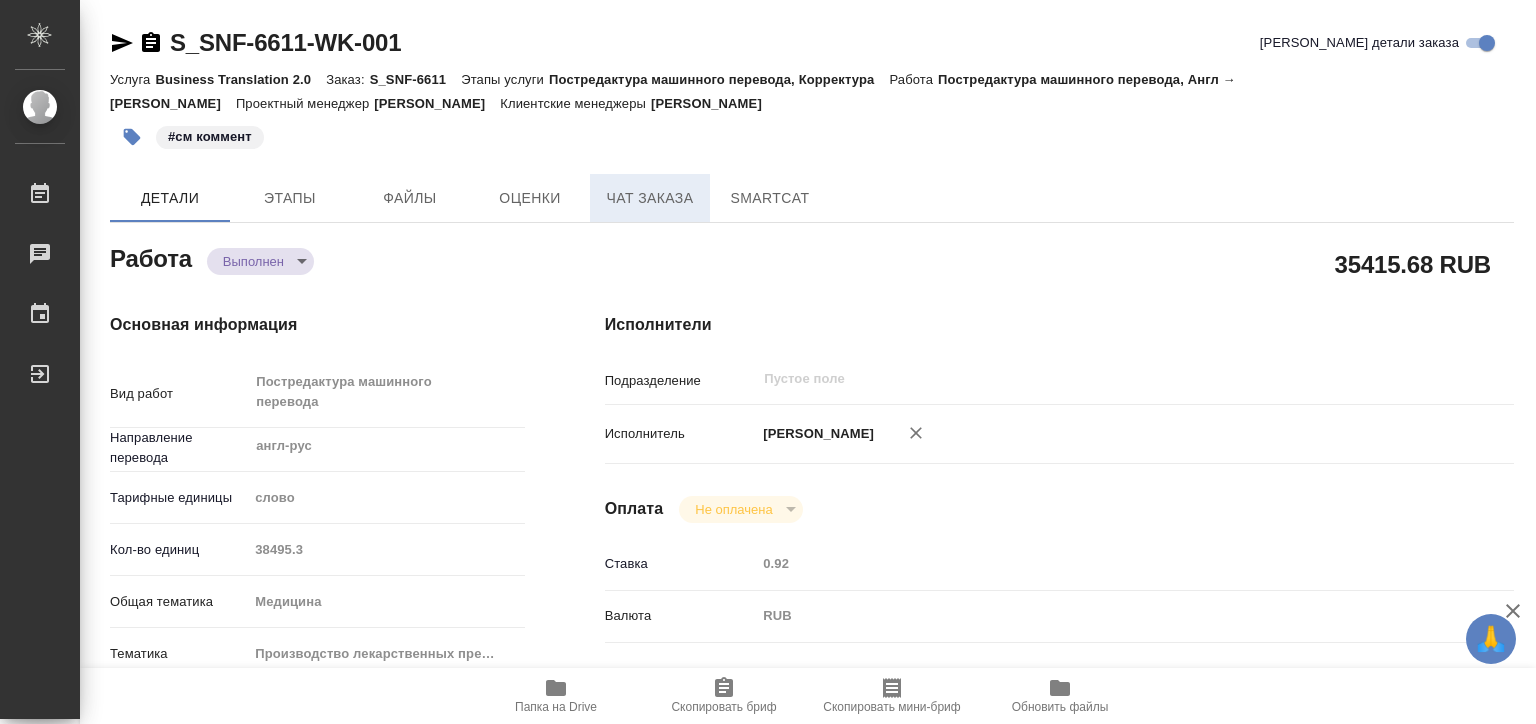 type on "x" 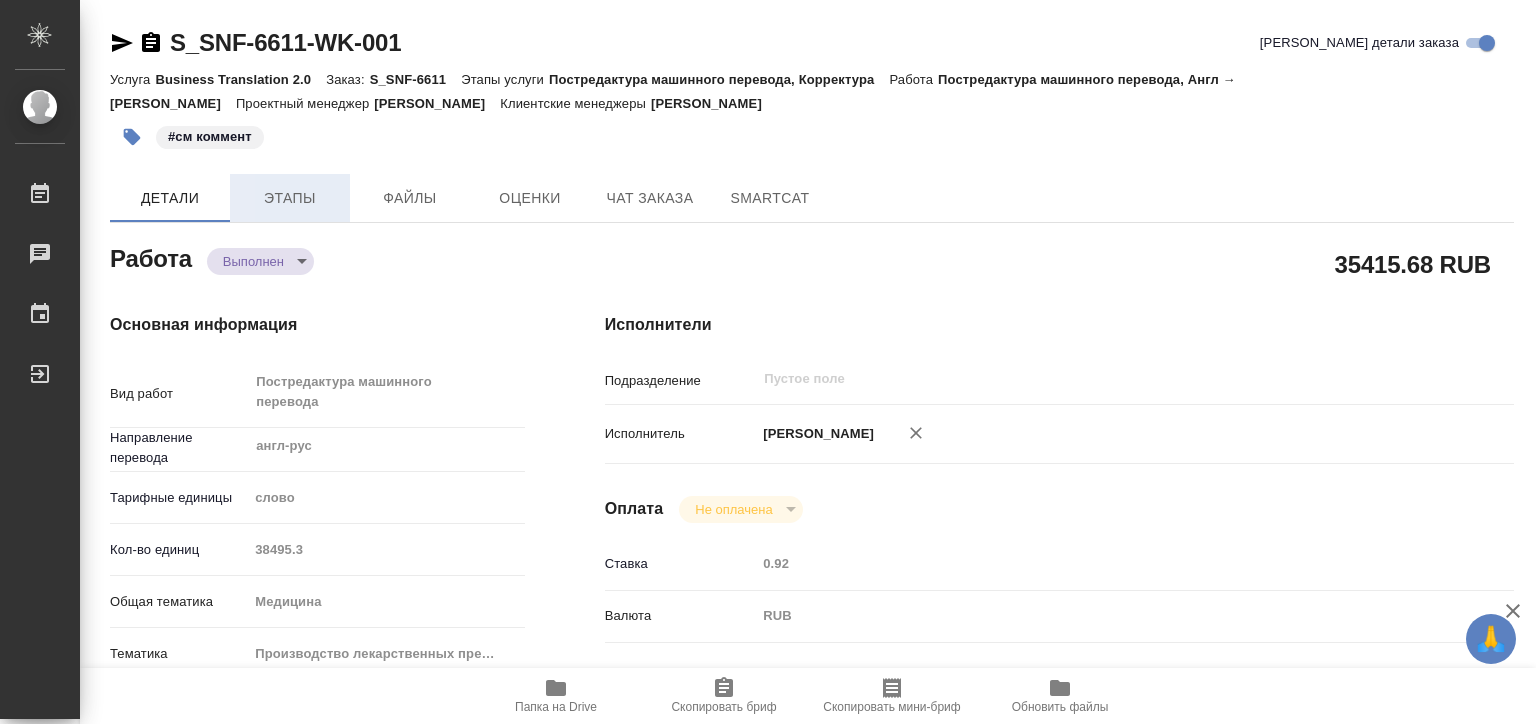 click on "Этапы" at bounding box center [290, 198] 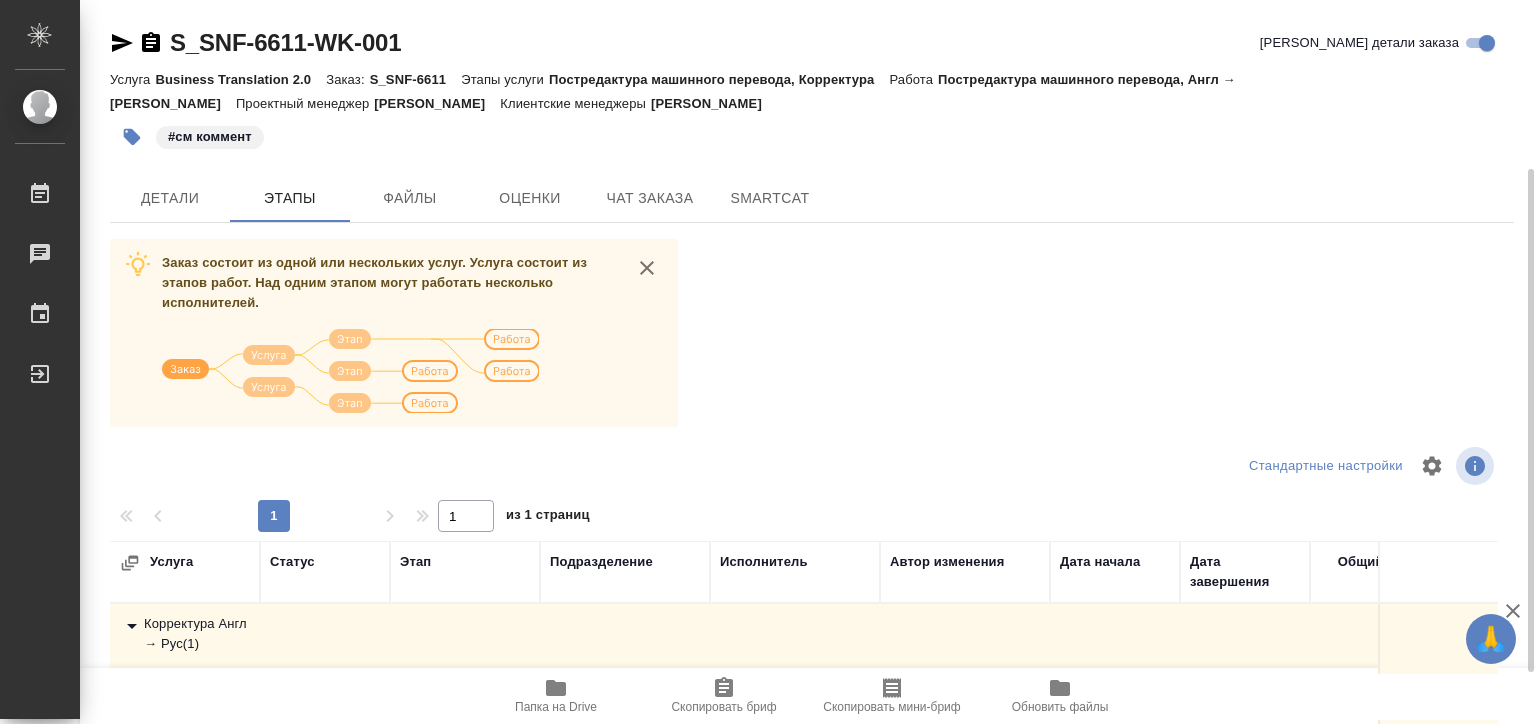 scroll, scrollTop: 318, scrollLeft: 0, axis: vertical 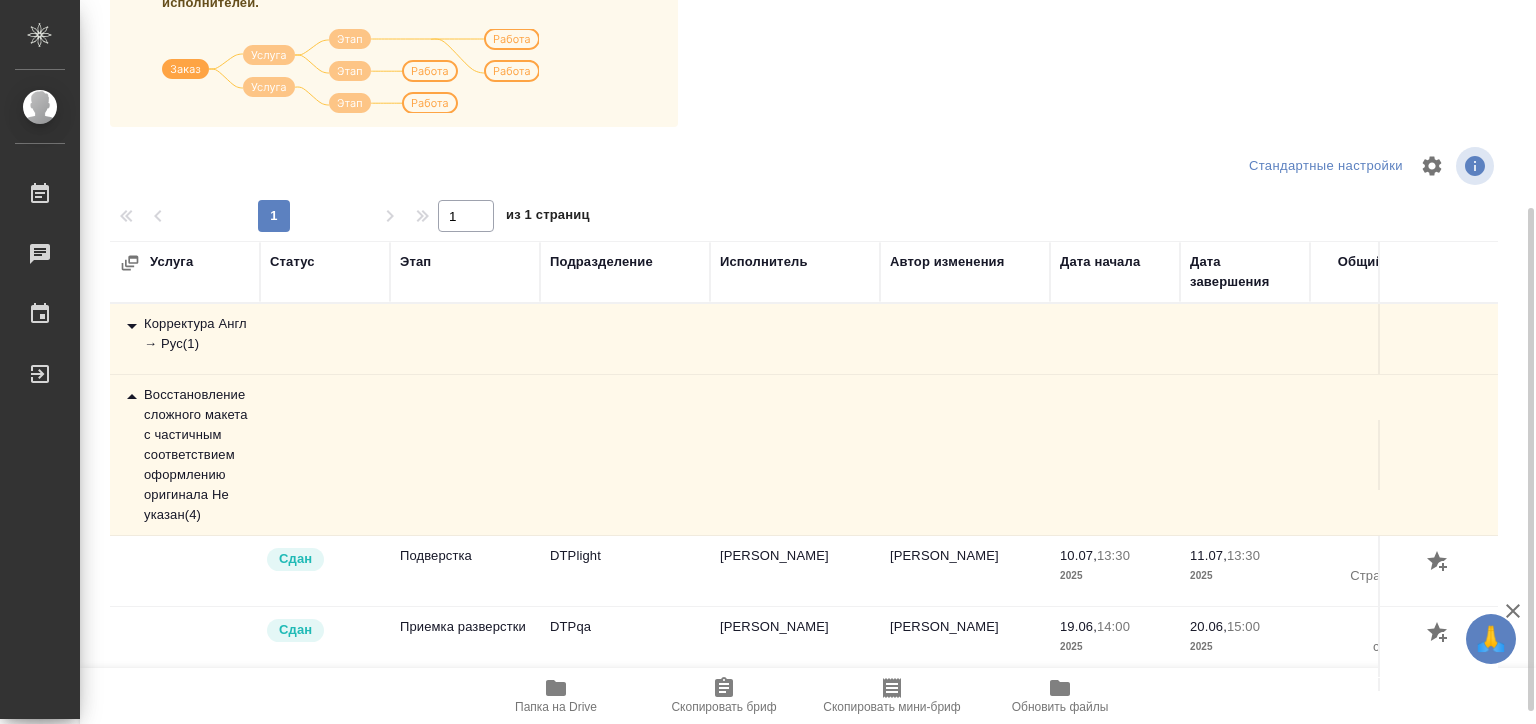 click on "Корректура Англ → Рус  ( 1 )" at bounding box center (185, 334) 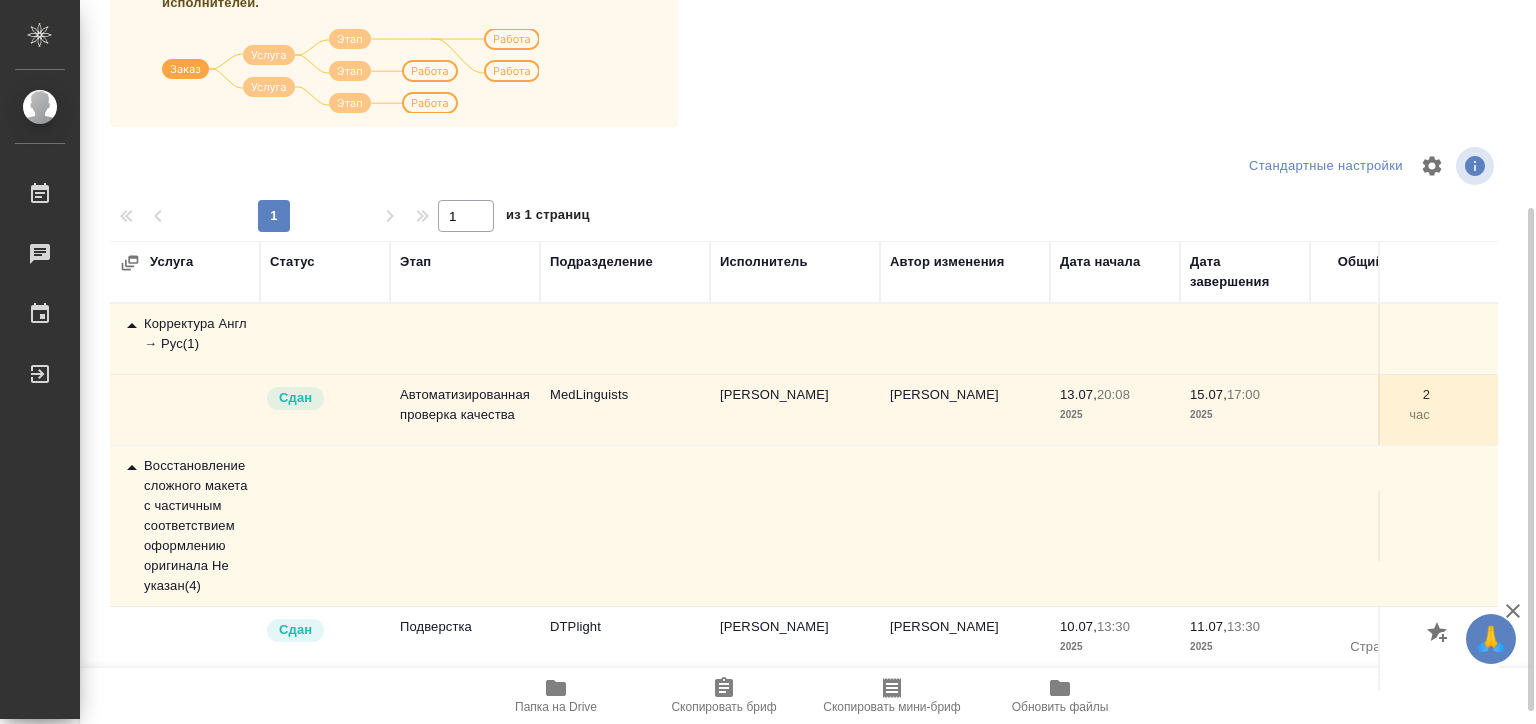 click on "Корректура Англ → Рус  ( 1 )" at bounding box center (185, 334) 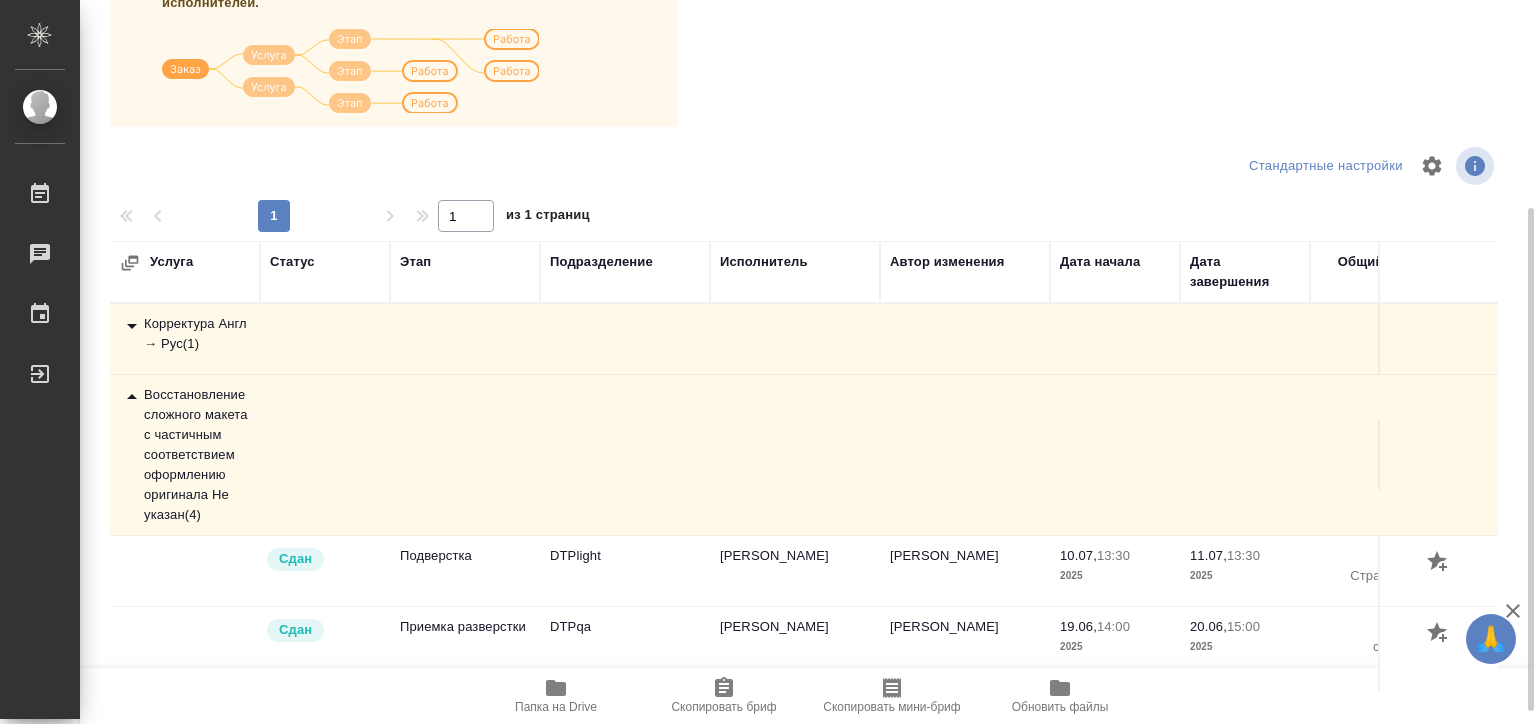 scroll, scrollTop: 318, scrollLeft: 0, axis: vertical 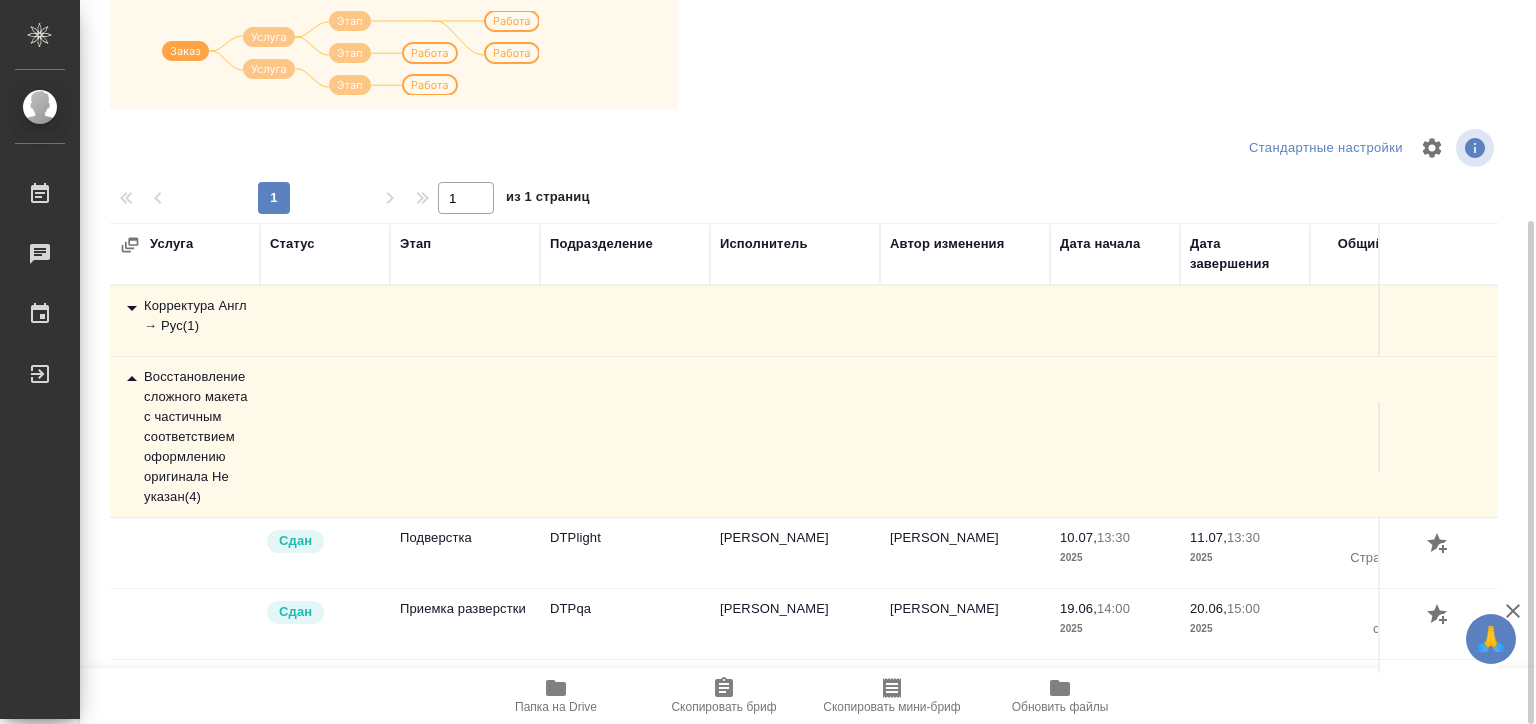click on "Корректура Англ → Рус  ( 1 )" at bounding box center [185, 316] 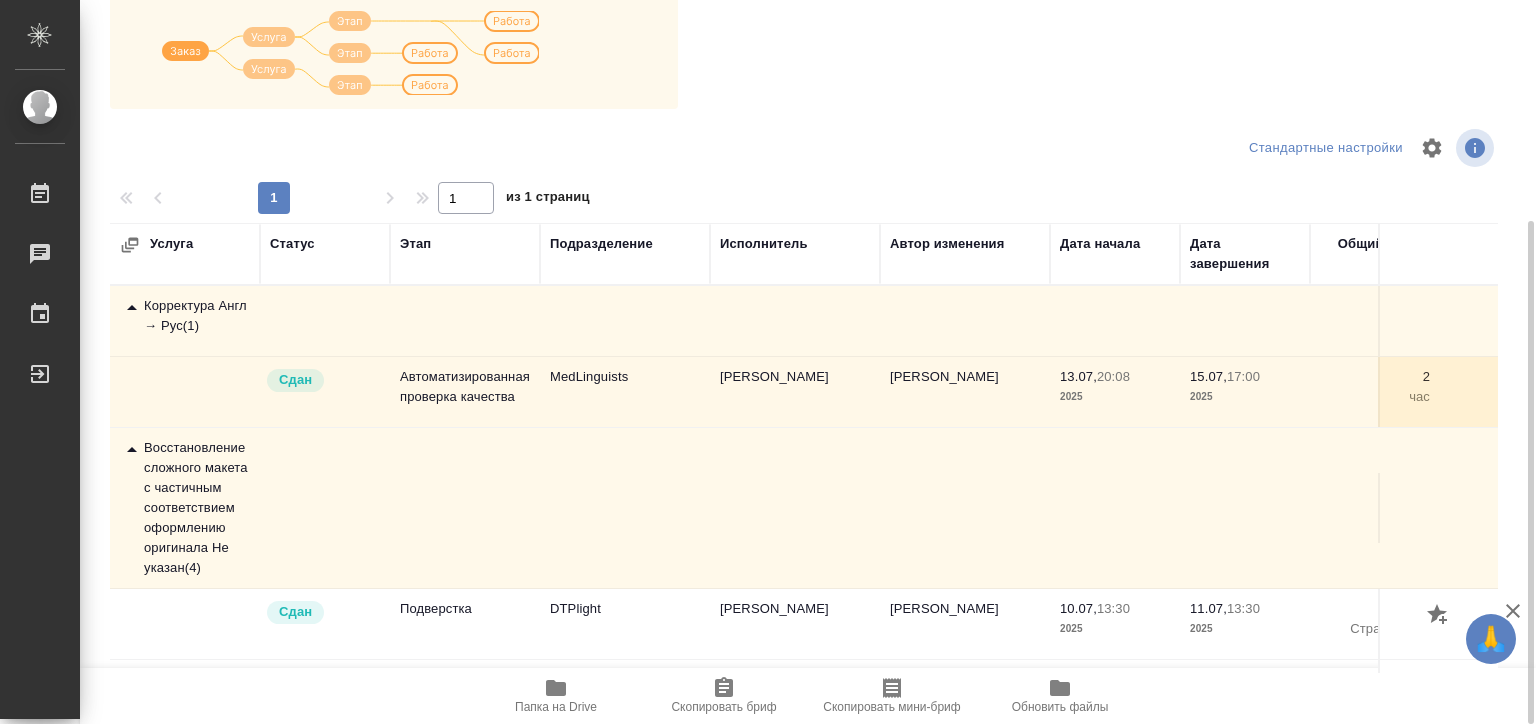 click on "Корректура Англ → Рус  ( 1 )" at bounding box center [185, 316] 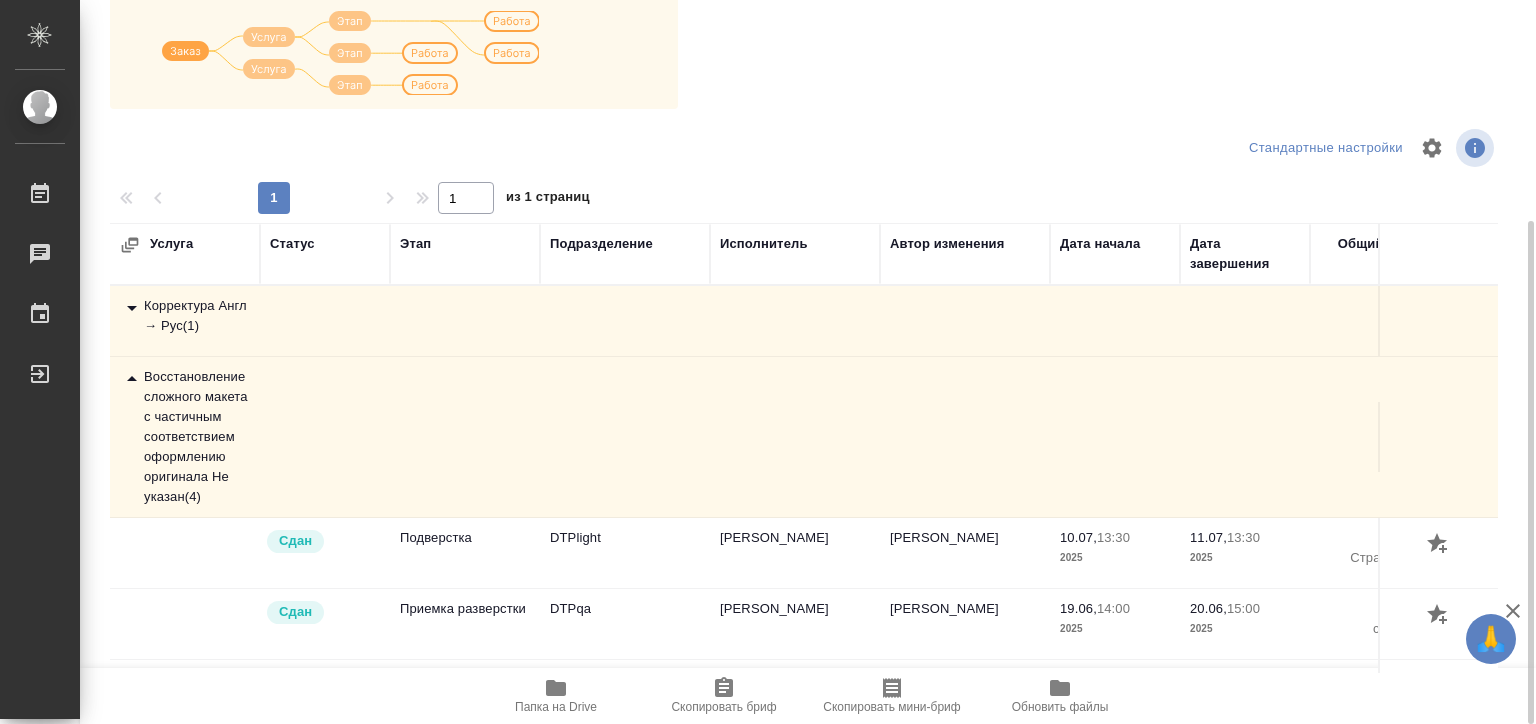 click on "Восстановление сложного макета с частичным соответствием оформлению оригинала Не указан  ( 4 )" at bounding box center (185, 437) 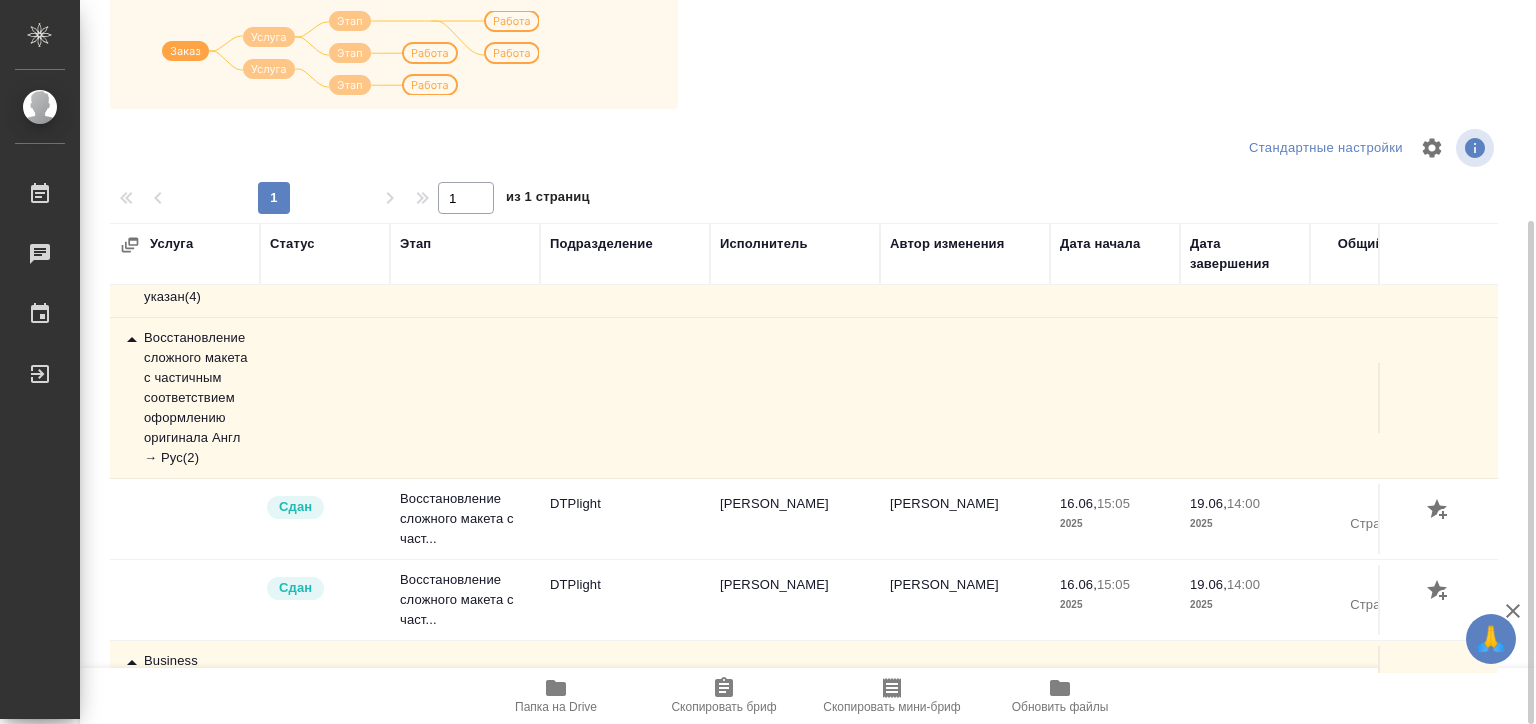 click on "Восстановление сложного макета с частичным соответствием оформлению оригинала Англ → Рус  ( 2 )" at bounding box center (185, 398) 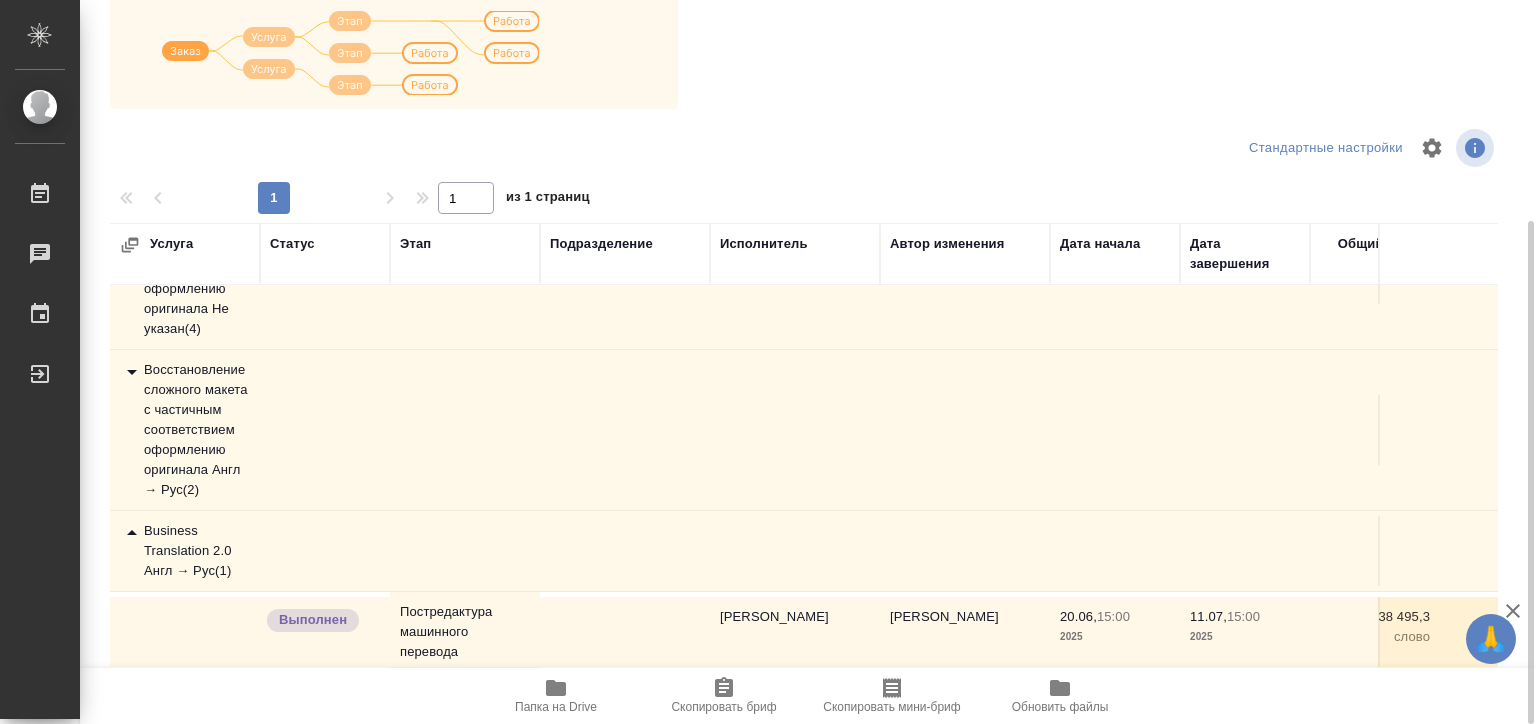 scroll, scrollTop: 181, scrollLeft: 0, axis: vertical 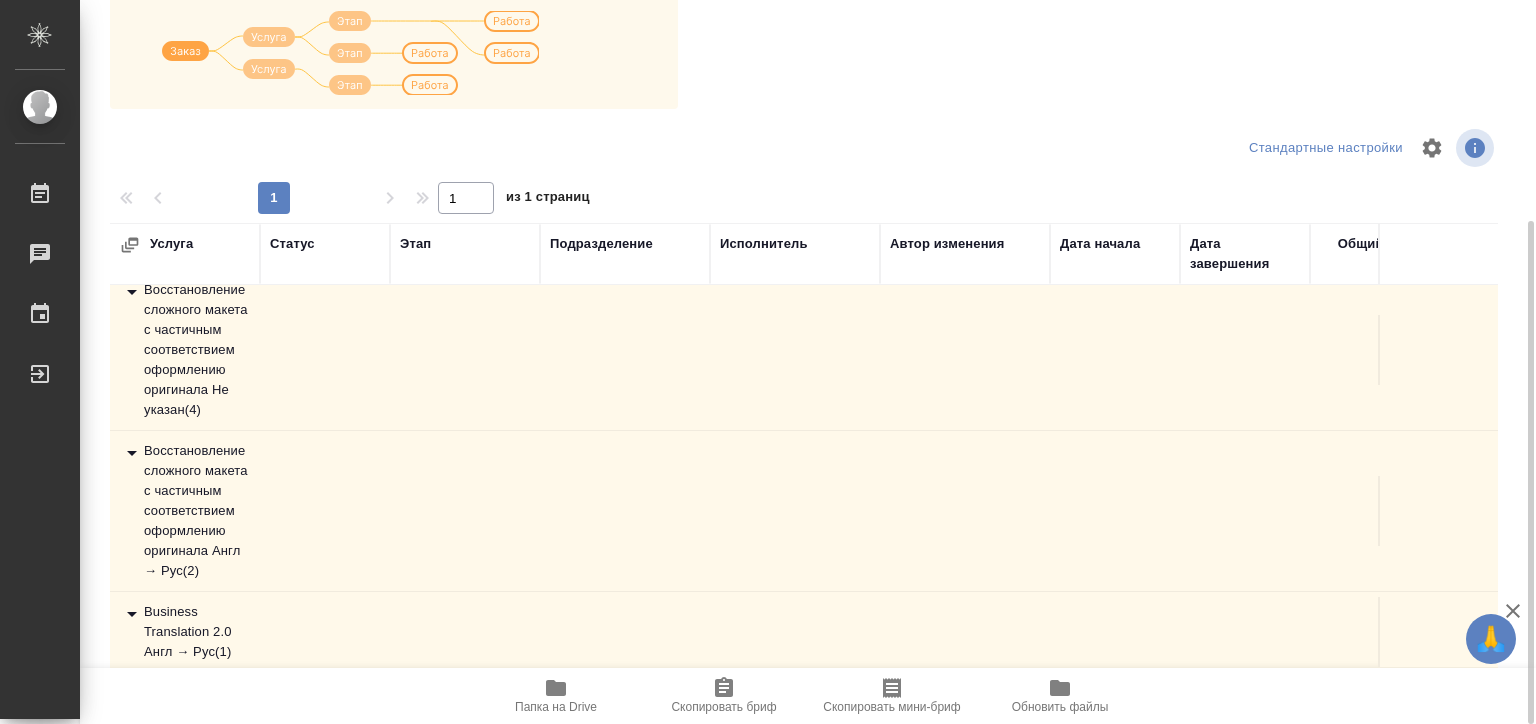 click on "Business Translation 2.0 Англ → Рус  ( 1 )" at bounding box center [185, 632] 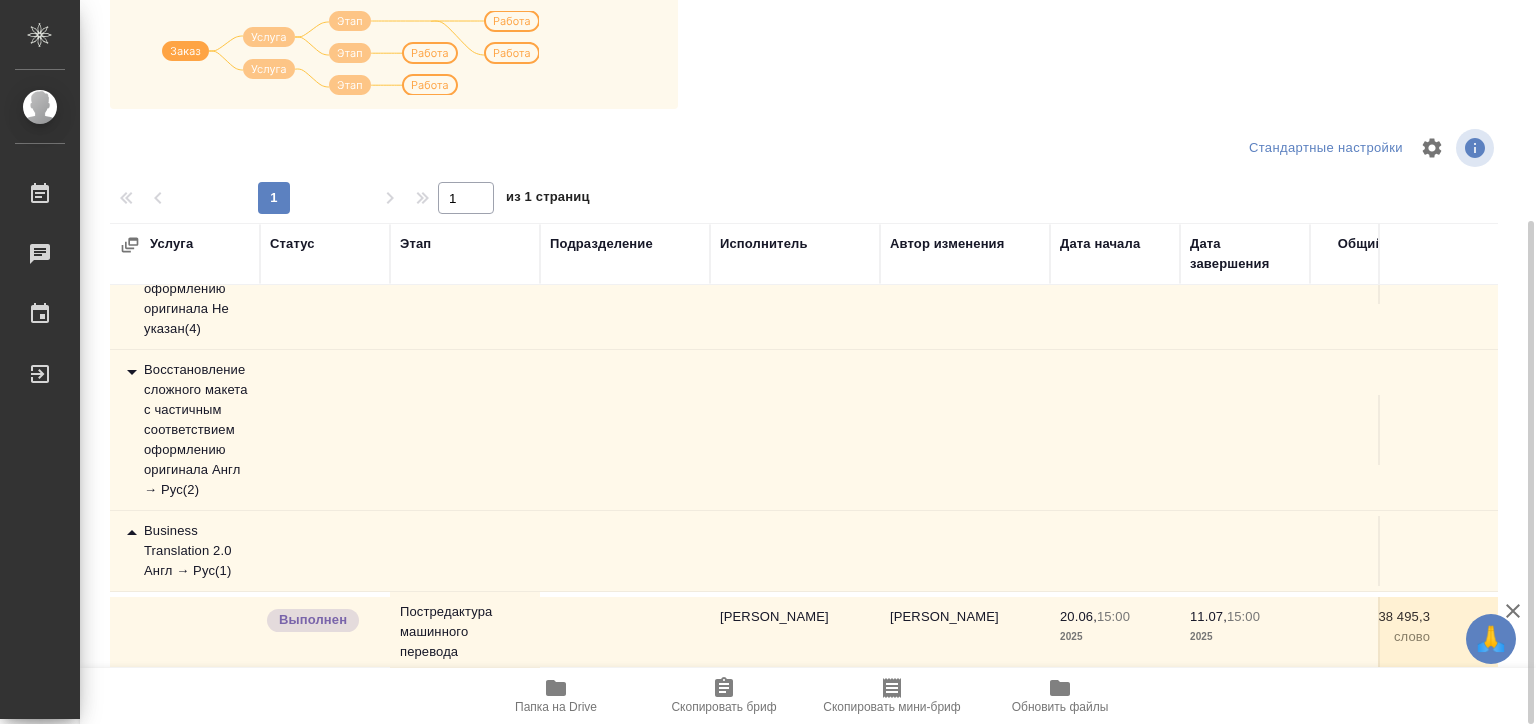 scroll, scrollTop: 0, scrollLeft: 0, axis: both 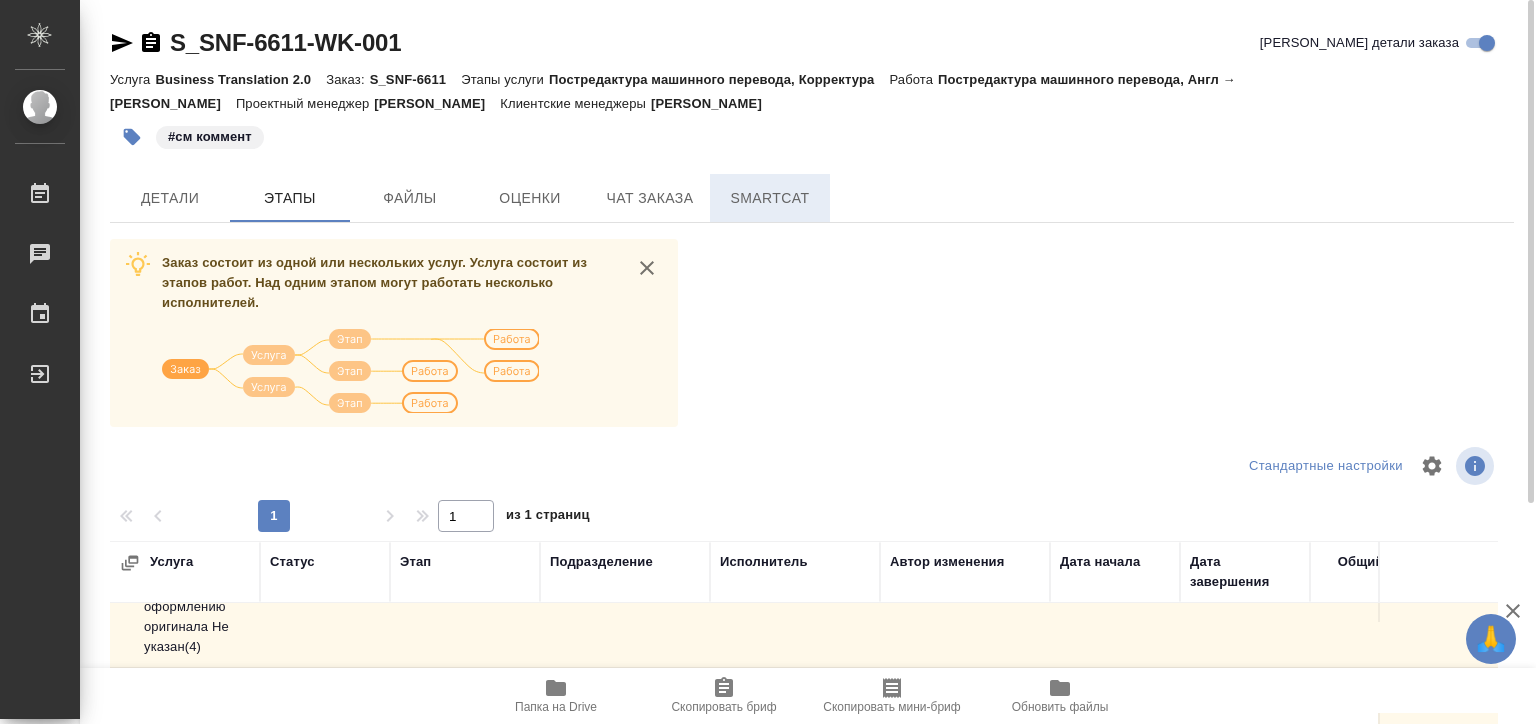 click on "SmartCat" at bounding box center [770, 198] 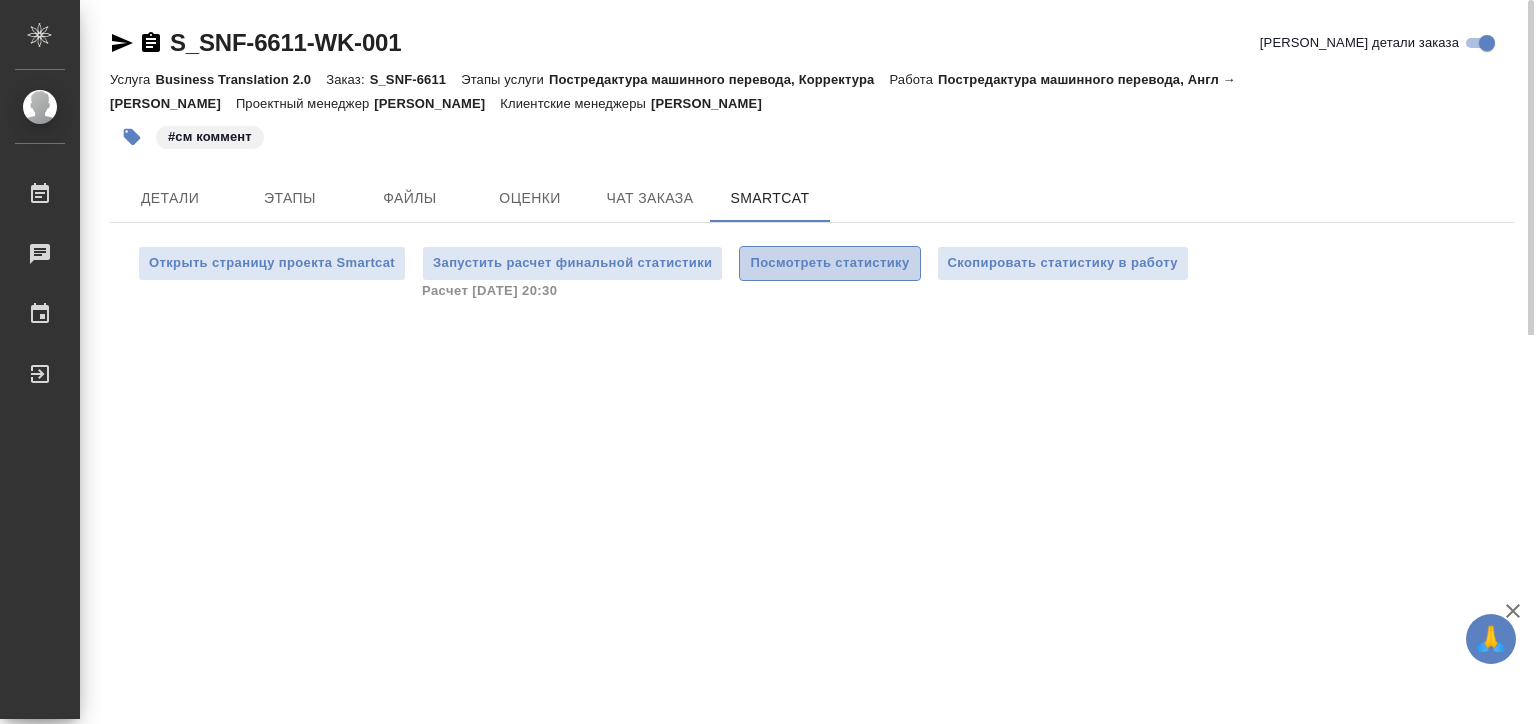 click on "Посмотреть статистику" at bounding box center (829, 263) 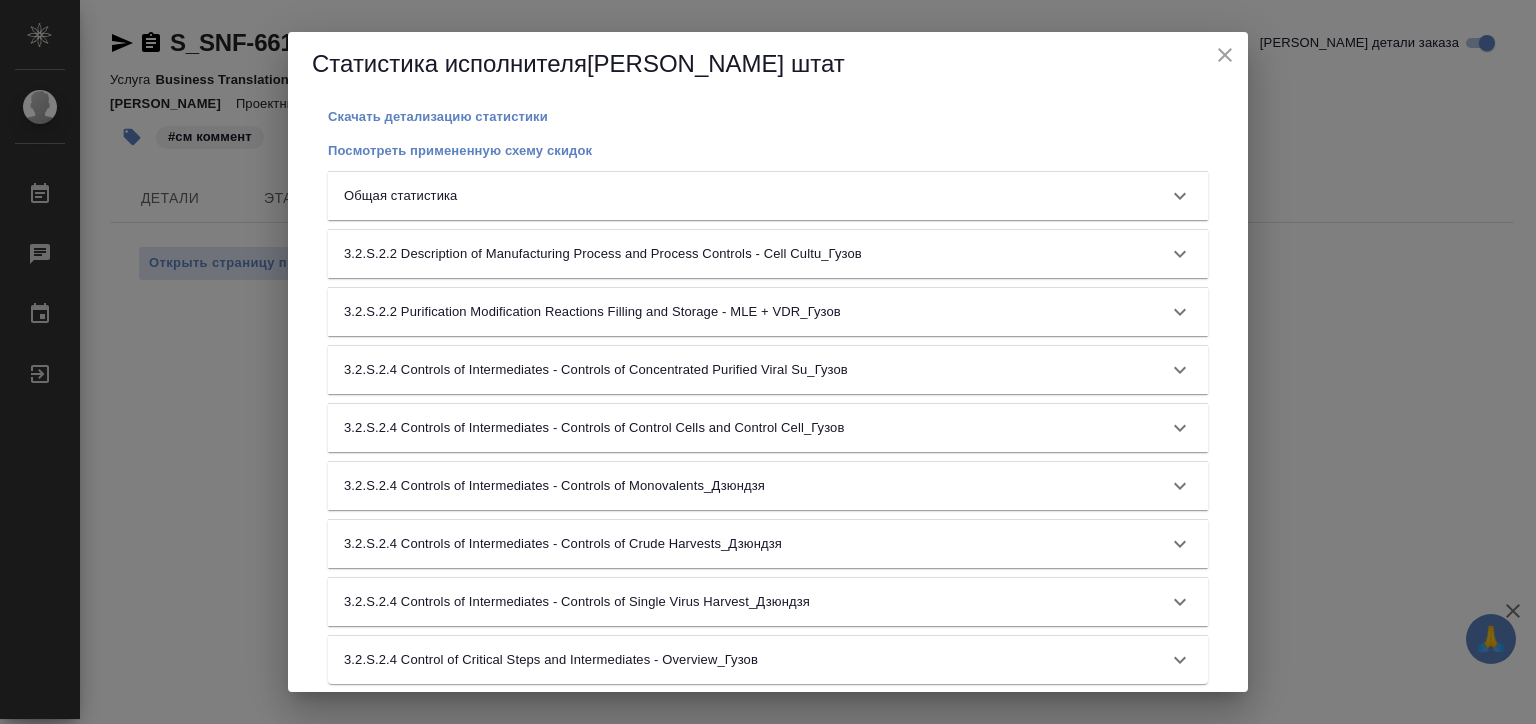 click on "Общая статистика" at bounding box center [750, 196] 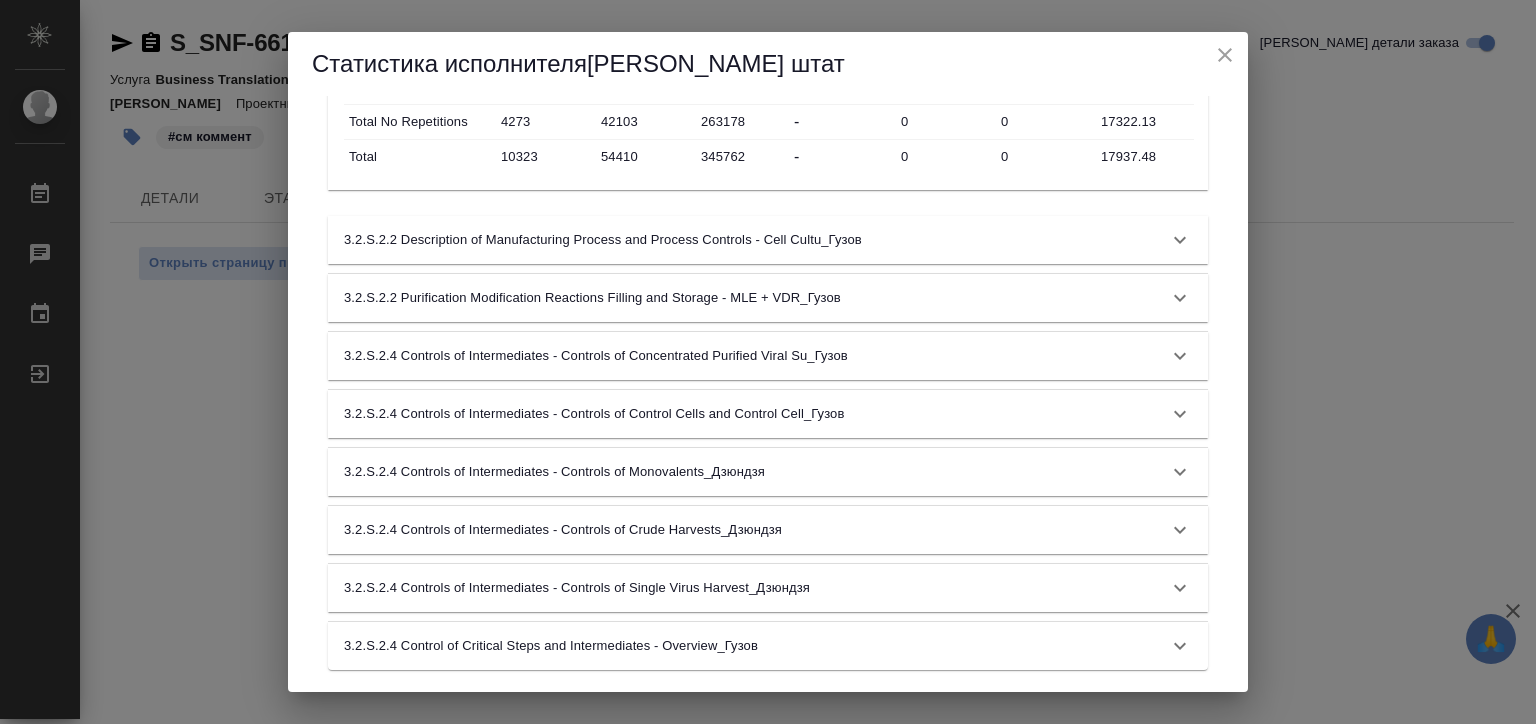 scroll, scrollTop: 1549, scrollLeft: 0, axis: vertical 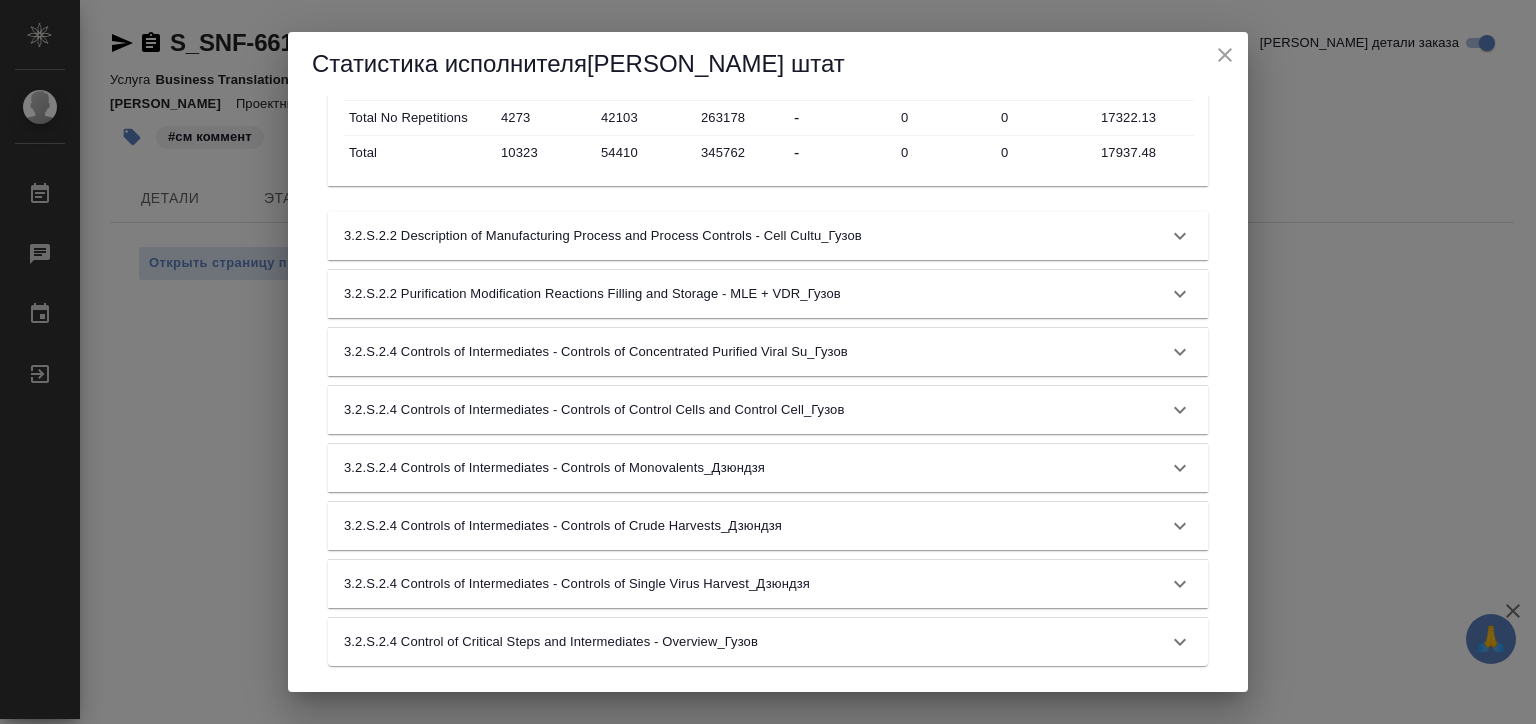 click on "Статистика исполнителя  Матвеева Елена штат Скачать детализацию статистики Посмотреть примененную схему скидок Общая статистика Name Segments Words Characters Percent Recognized Tokens Tags Weighted Words Perfect Match 71 252 1404 20 0 0 50.4 Context Match 276 1030 6671 20 0 0 206 Repetitions 6050 12307 82584 5 0 0 615.35 Cross File Repetitions 0 0 0 0 0 0 0 100% 462 2104 13289 20 0 0 420.8 95%-99% 346 3571 21918 25 0 0 892.75 85%-94% 199 2147 13923 70 0 0 1502.9 75%-84% 8 75 498 70 0 0 52.5 50%-74% 0 0 0 0 0 0 0 New 239 1170 8108 100 0 0 1170 MT Discount - hLEPOR from 0.9999 to 1 1014 8466 53440 30 0 0 2539.8 MT Discount - hLEPOR from 0.95 to 0.9999 193 3894 24159 30 0 0 1168.2 MT Discount - hLEPOR from 0.9 to 0.95 388 6496 39878 33 0 0 2143.68 MT Discount - hLEPOR from 0.85 to 0.9 330 5290 32467 40 0 0 2116 MT Discount - hLEPOR from 0.8 to 0.85 162 2540 15738 50 0 0 1270 149 1863 11598 60 0 0 113" at bounding box center (768, 362) 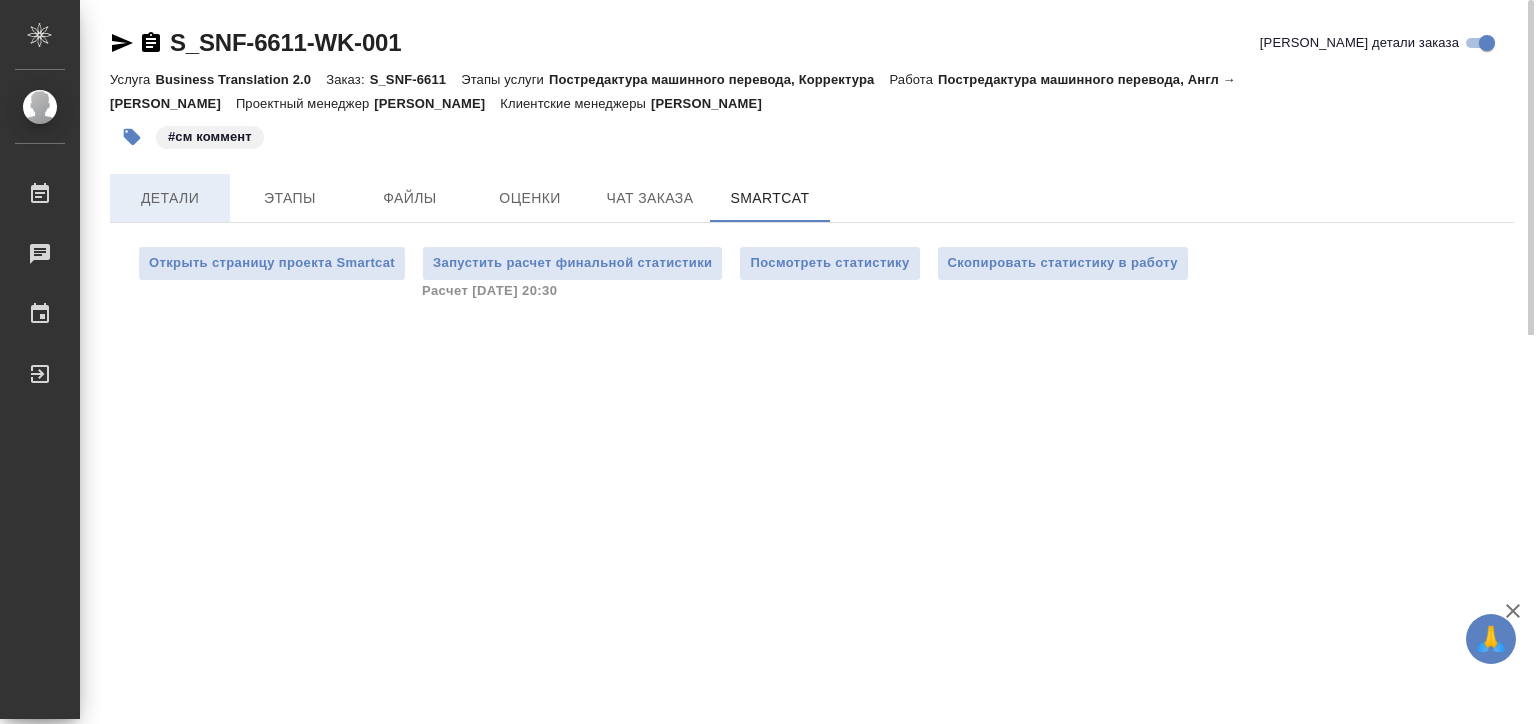 click on "Детали" at bounding box center [170, 198] 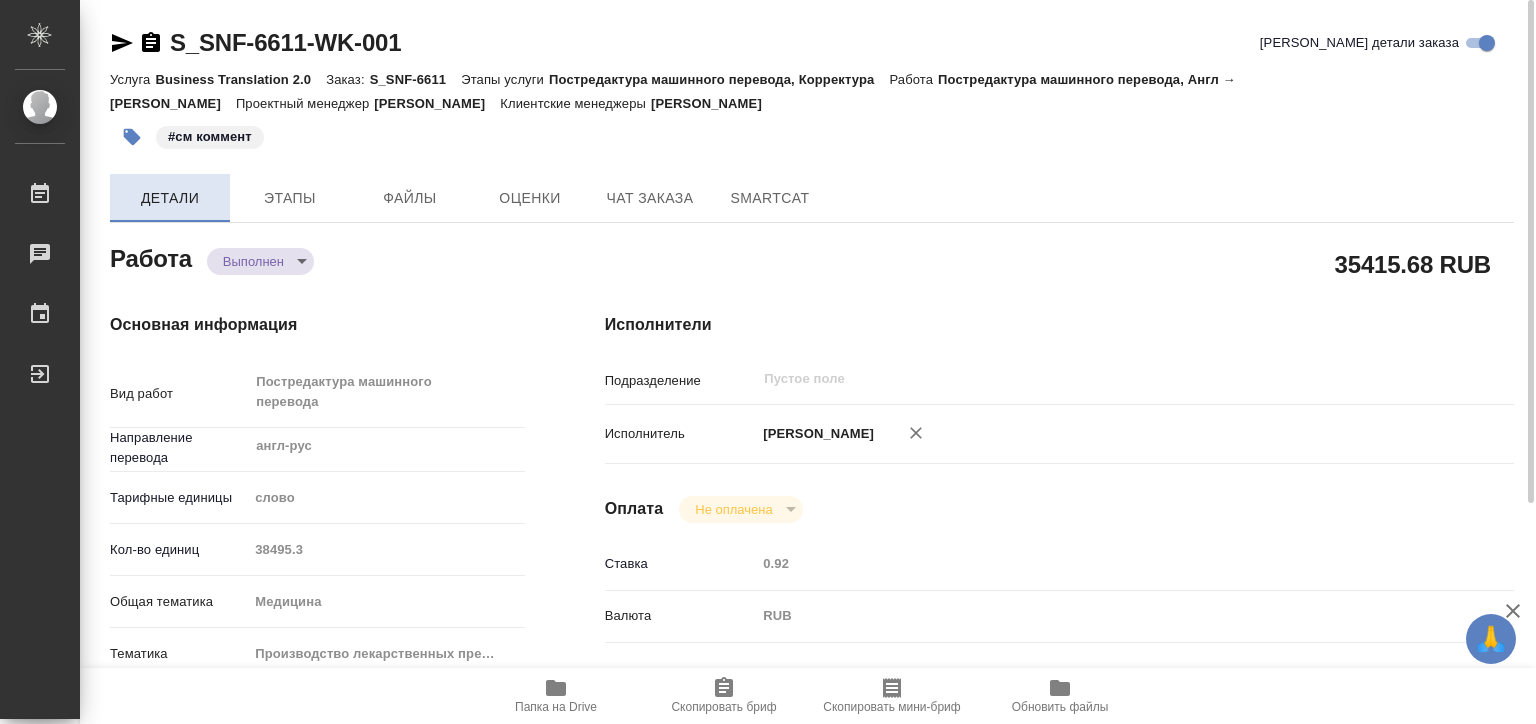 type on "x" 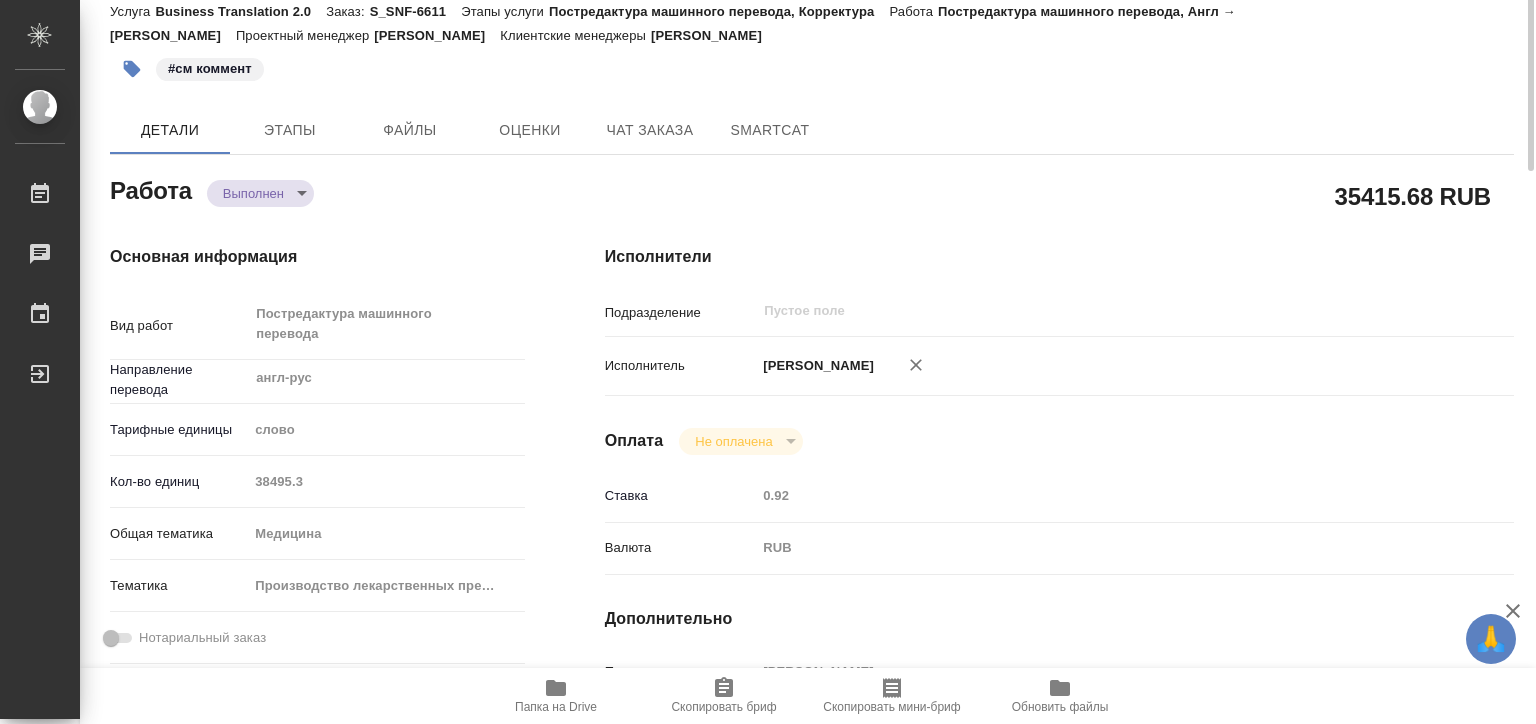 scroll, scrollTop: 0, scrollLeft: 0, axis: both 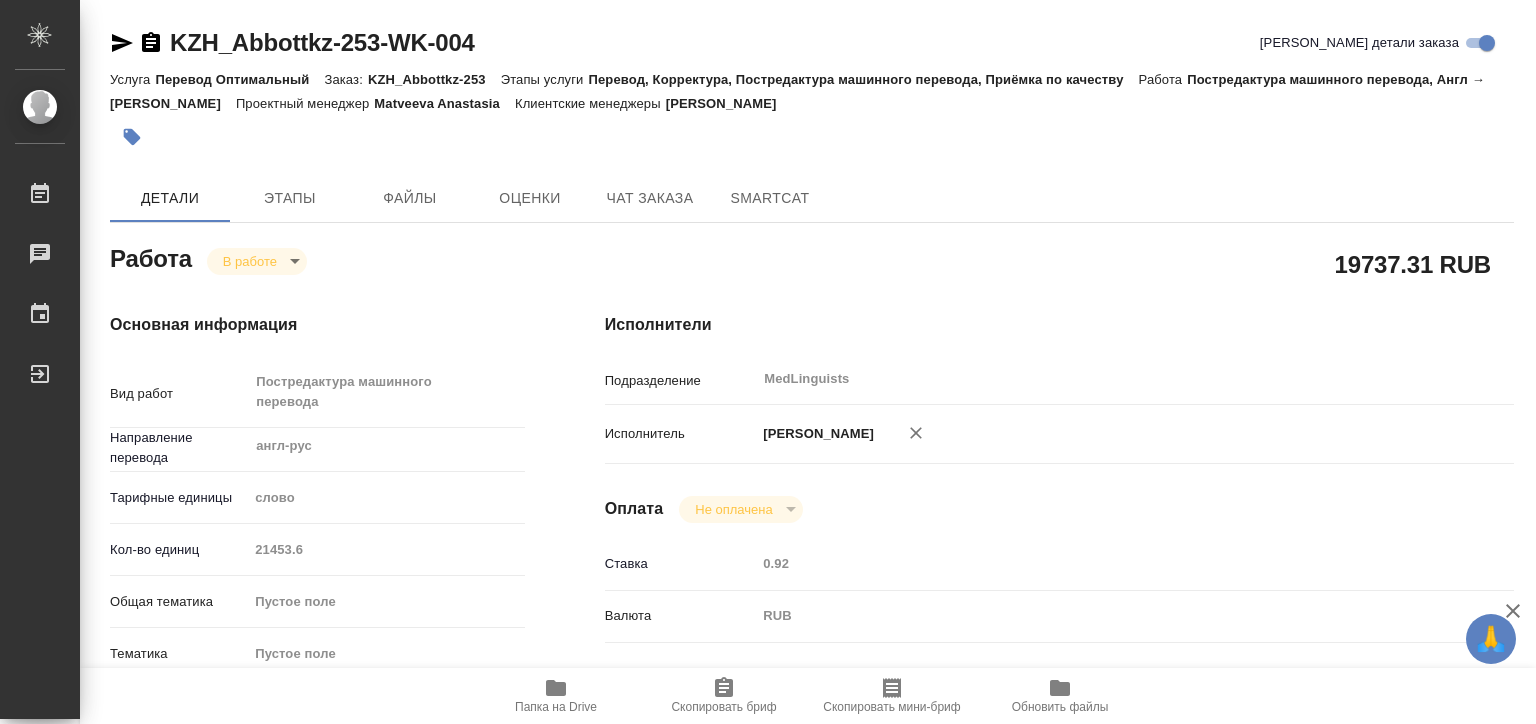 type on "x" 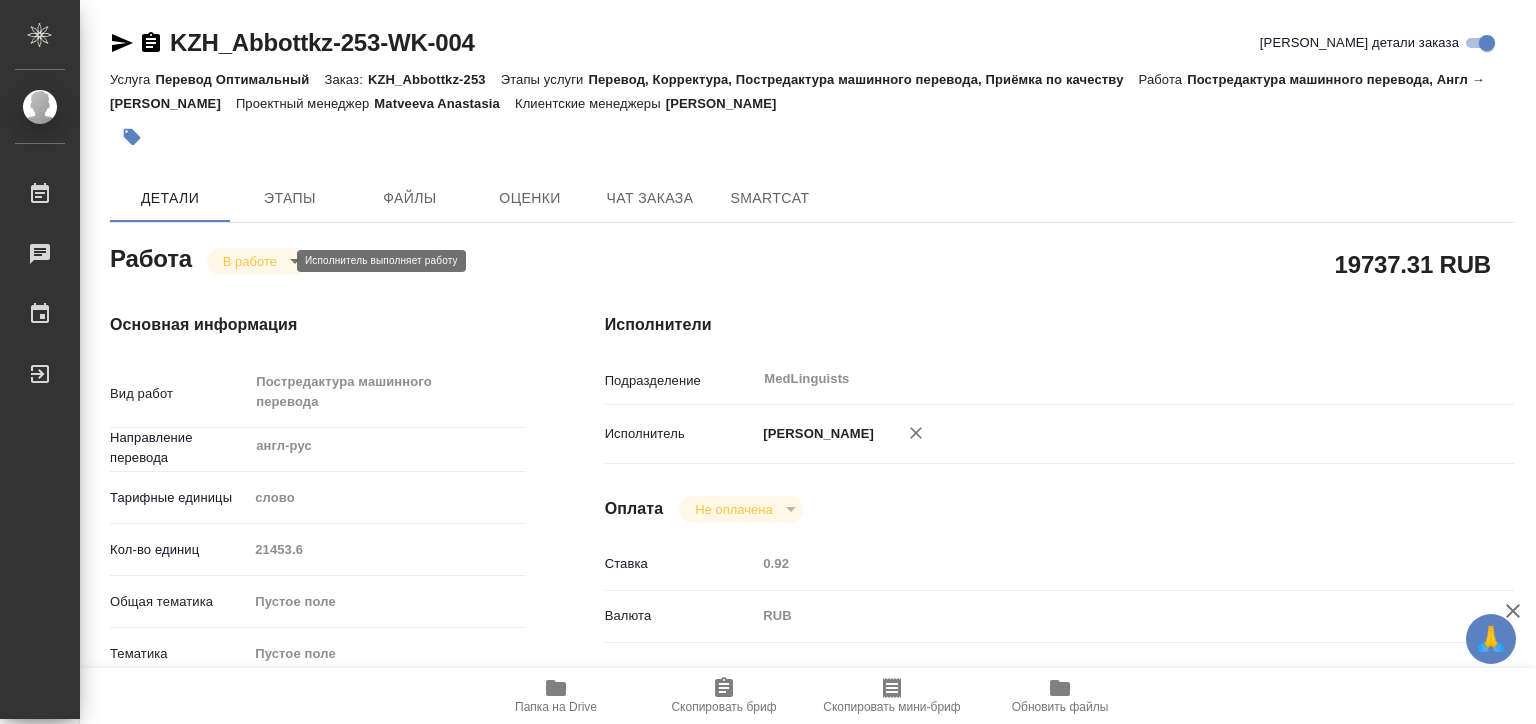 click on "🙏 .cls-1
fill:#fff;
AWATERA Matveeva Elena Работы 0 Чаты График Выйти KZH_Abbottkz-253-WK-004 Кратко детали заказа Услуга Перевод Оптимальный Заказ: KZH_Abbottkz-253 Этапы услуги Перевод, Корректура, Постредактура машинного перевода, Приёмка по качеству Работа Постредактура машинного перевода, Англ → Рус Проектный менеджер Matveeva Anastasia Клиентские менеджеры Кошербаева Назерке Детали Этапы Файлы Оценки Чат заказа SmartCat Работа В работе inProgress 19737.31 RUB Основная информация Вид работ Постредактура машинного перевода x ​ Направление перевода англ-рус ​ Тарифные единицы слово 21453.6" at bounding box center [768, 362] 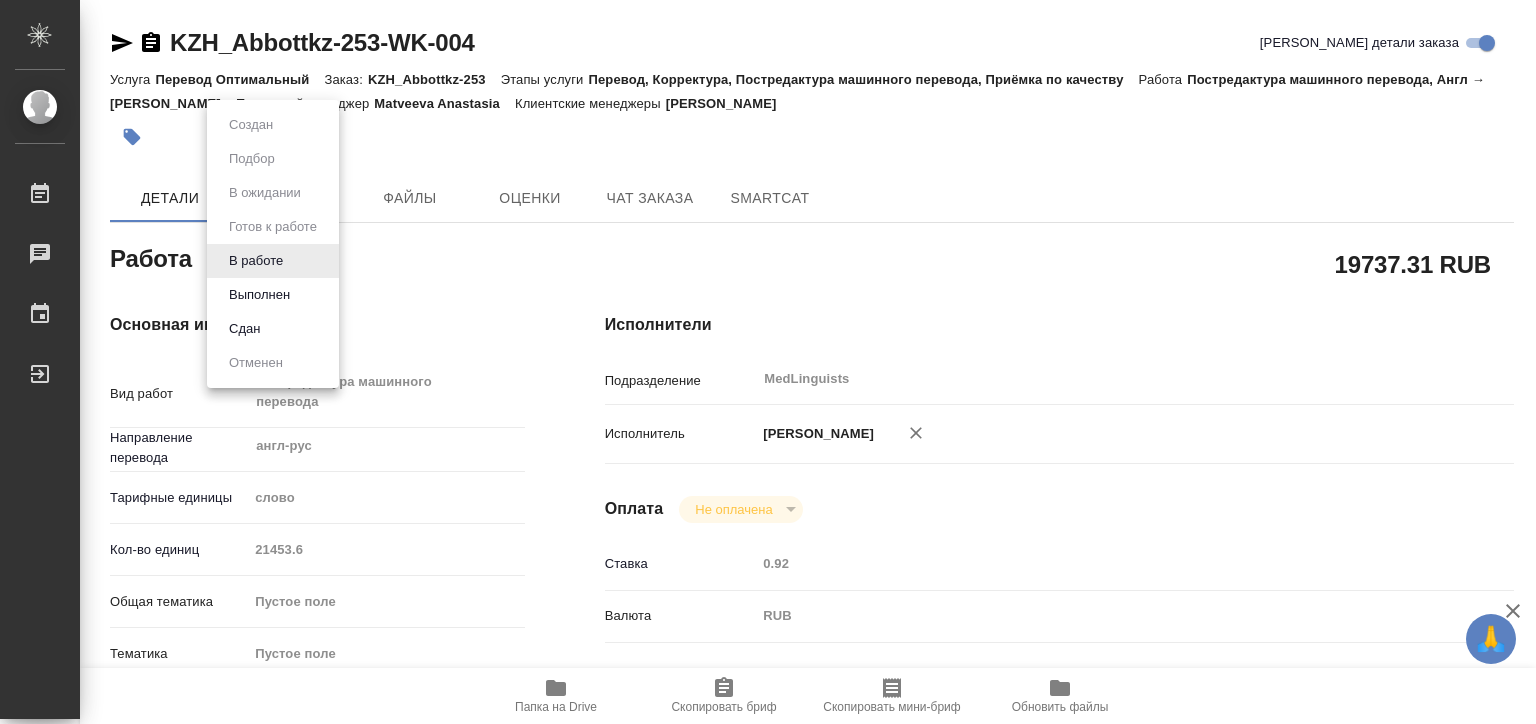 click at bounding box center [768, 362] 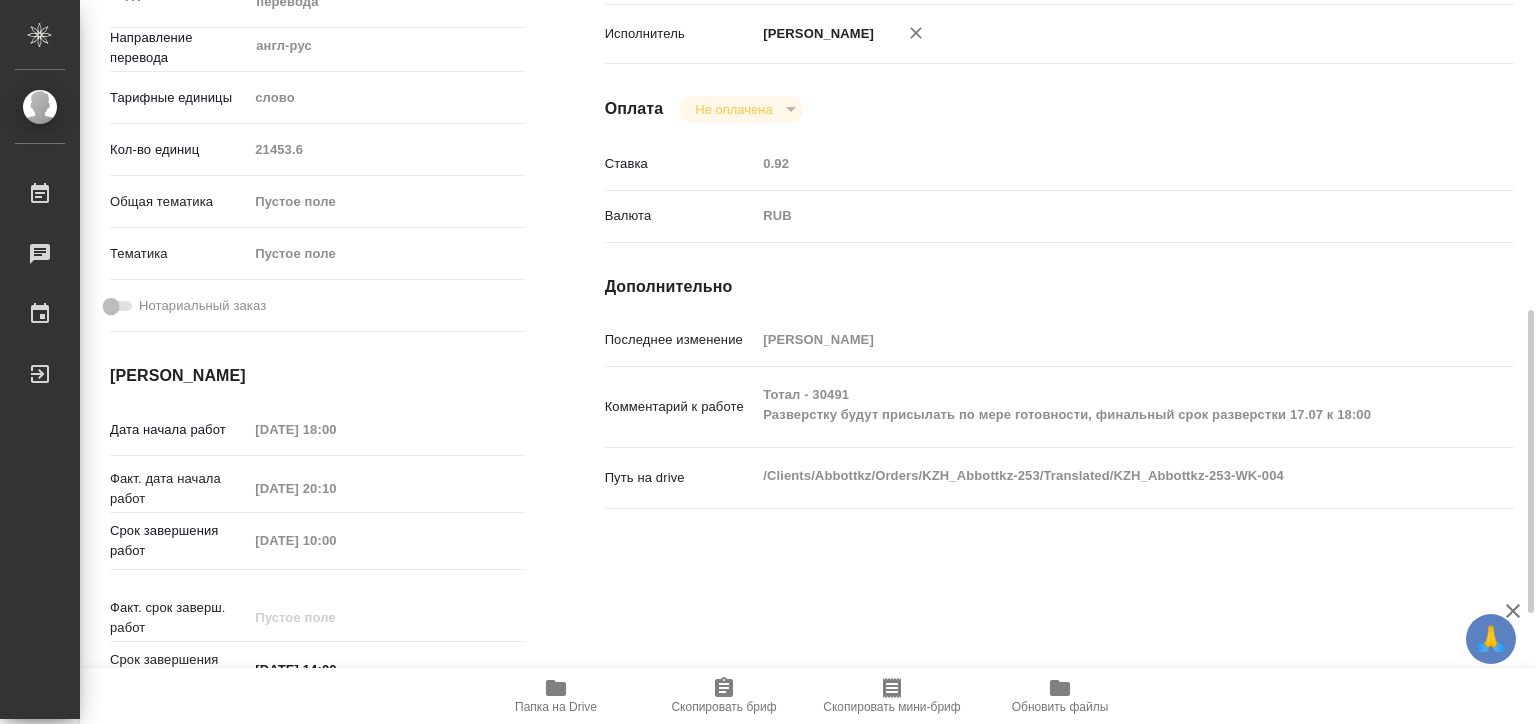 scroll, scrollTop: 500, scrollLeft: 0, axis: vertical 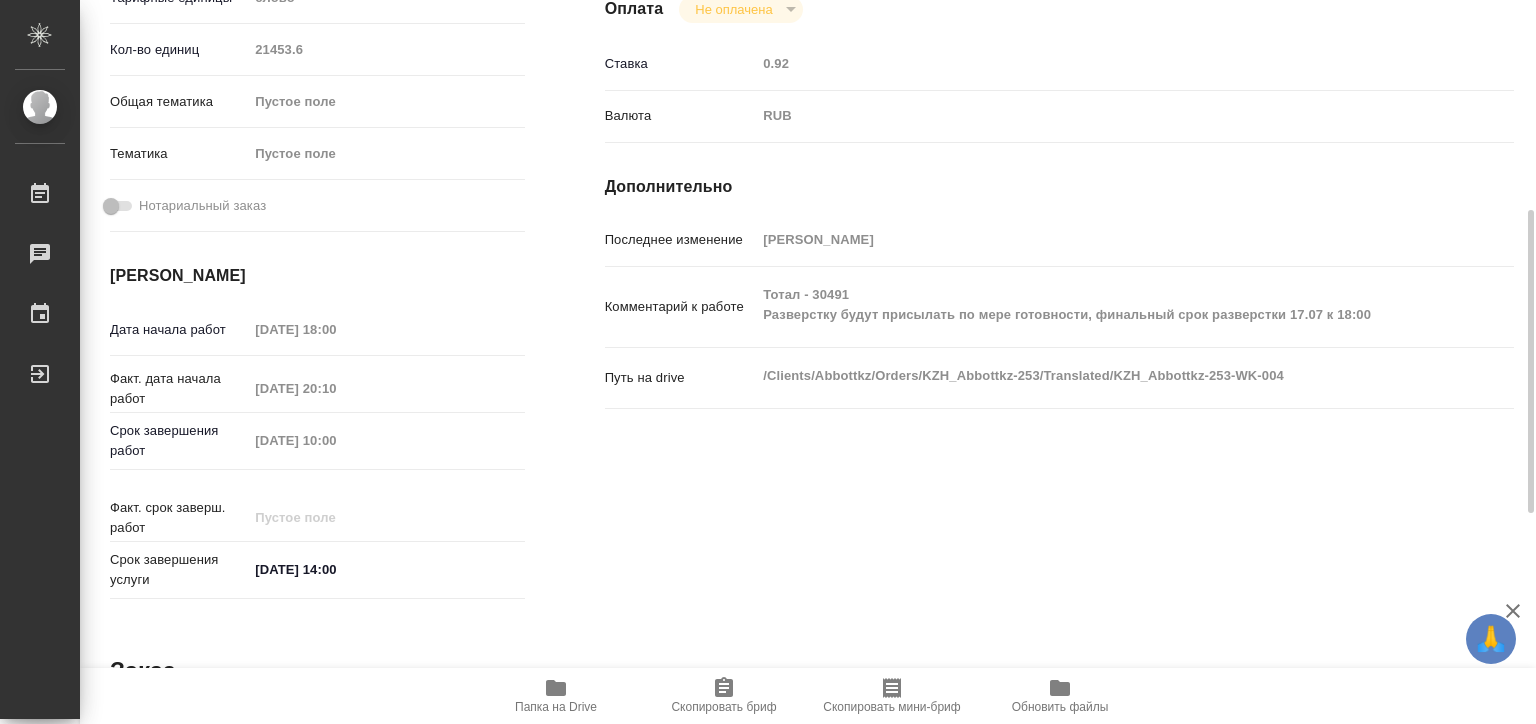 click on "Срок завершения работ 24.07.2025 10:00" at bounding box center [317, 441] 